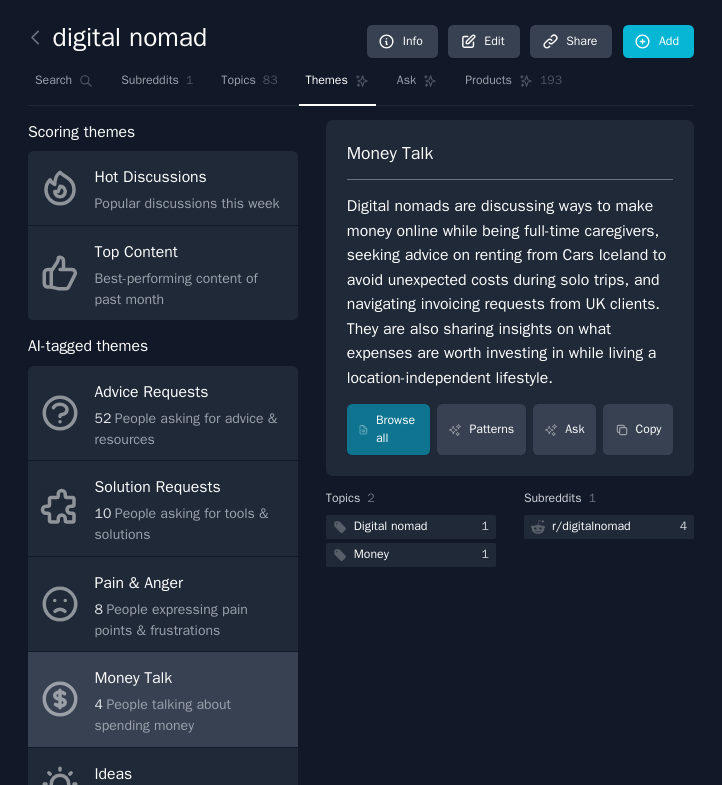 scroll, scrollTop: 0, scrollLeft: 0, axis: both 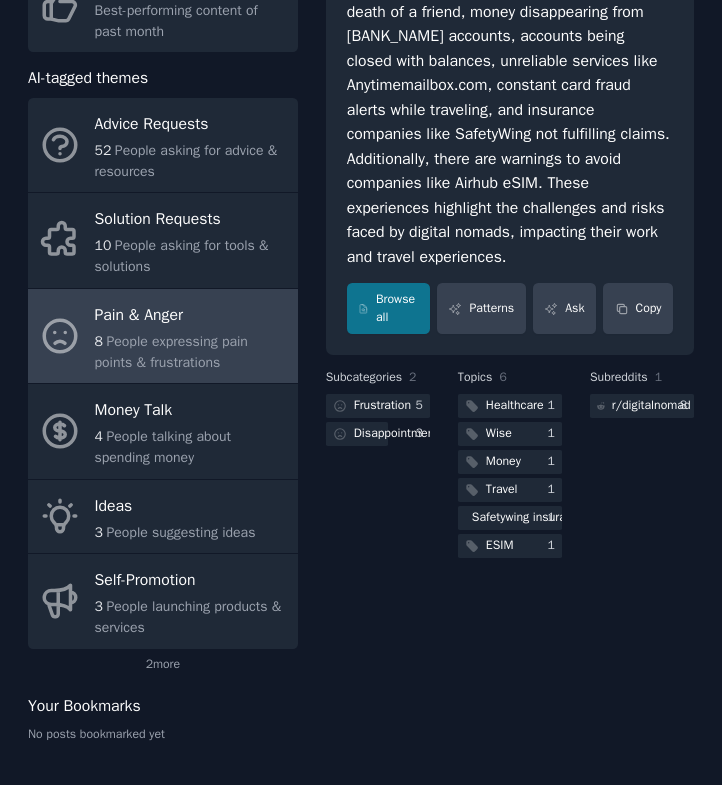 click on "10 People asking for tools & solutions" at bounding box center [191, 256] 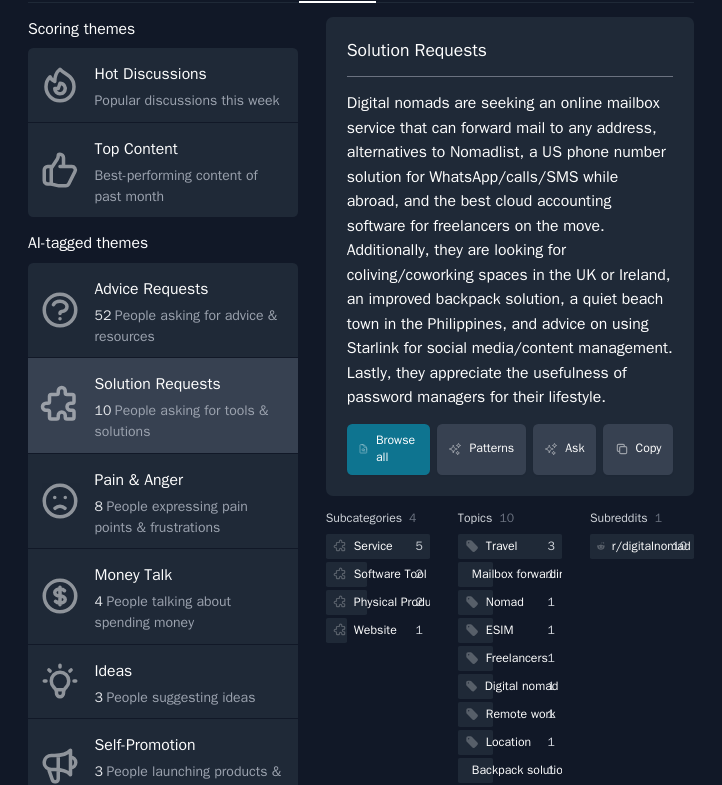 scroll, scrollTop: 101, scrollLeft: 0, axis: vertical 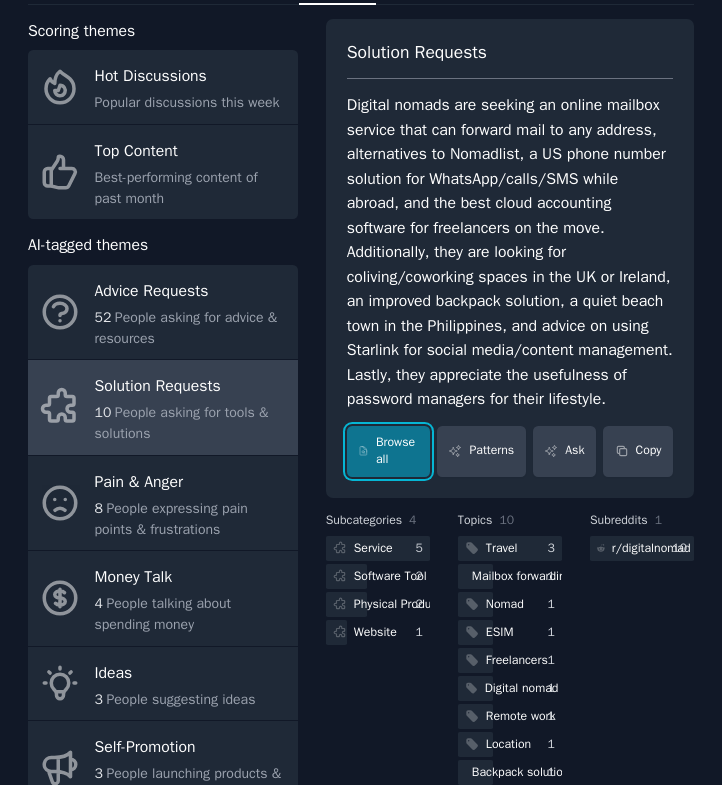 click on "Browse all" at bounding box center [388, 451] 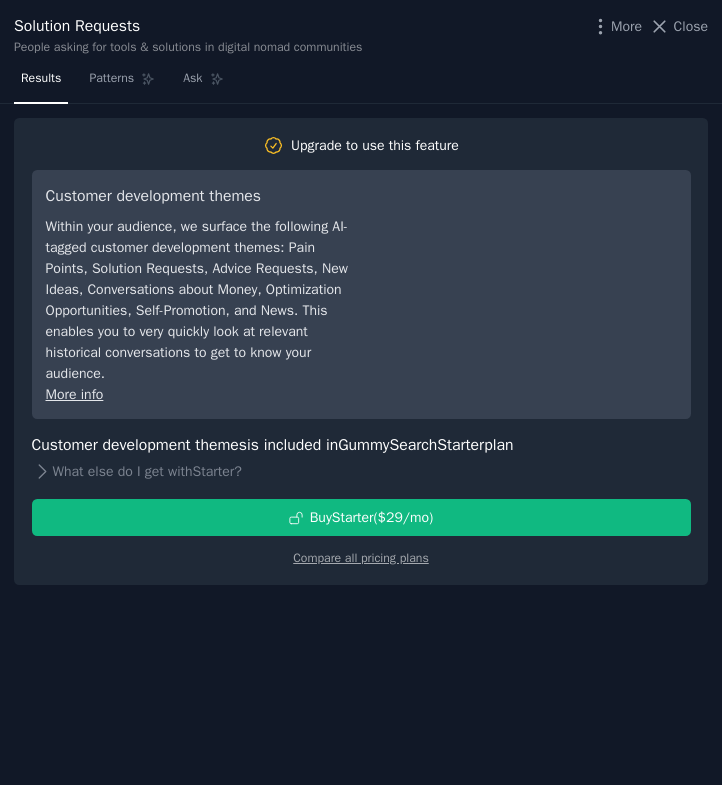 click on "Close" at bounding box center (691, 26) 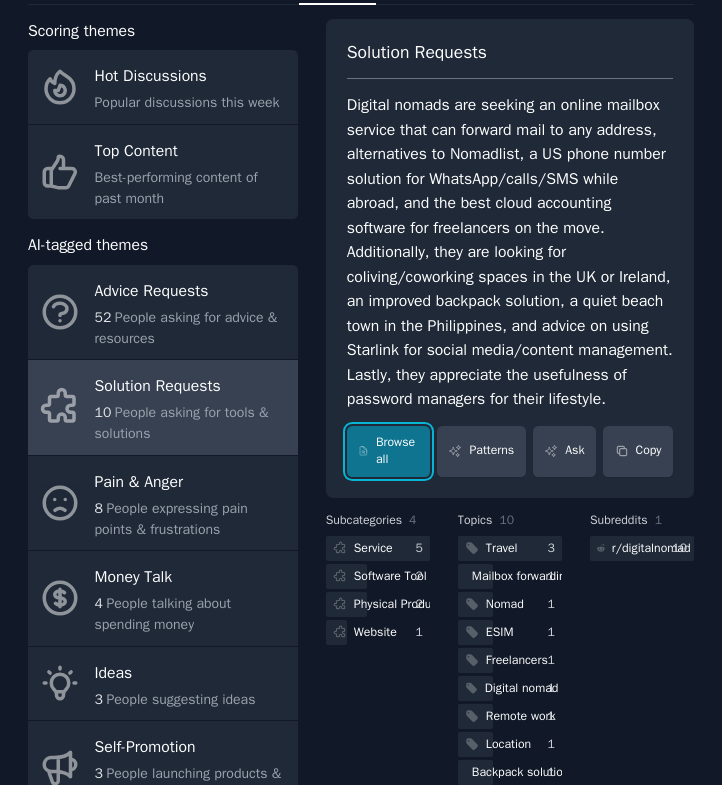 scroll, scrollTop: 268, scrollLeft: 0, axis: vertical 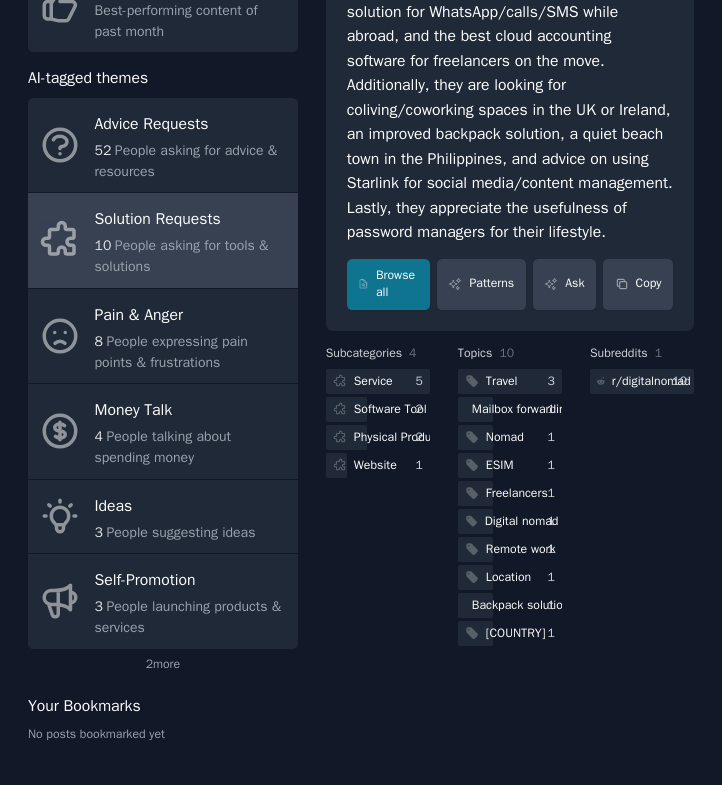 click on "Ideas" at bounding box center [175, 506] 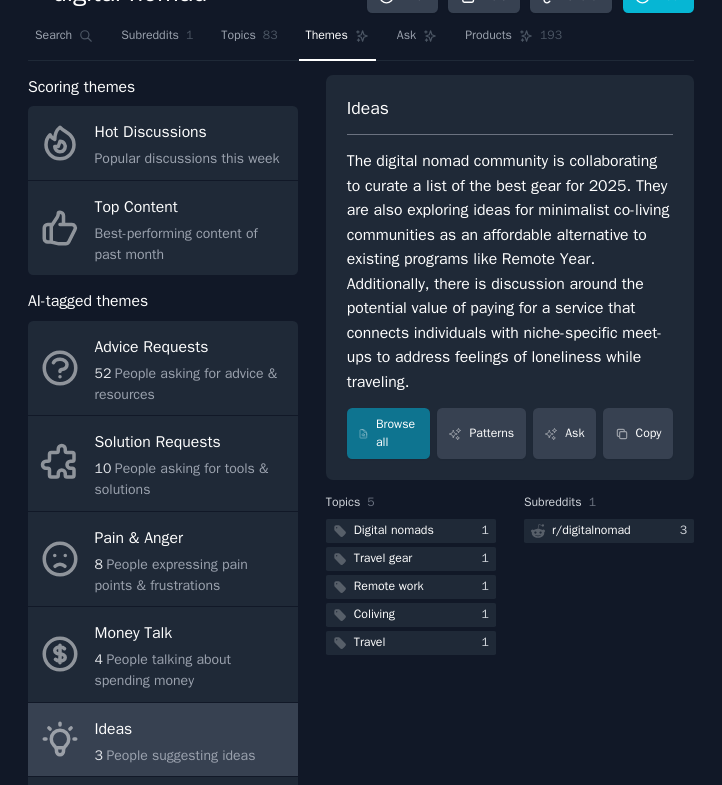 scroll, scrollTop: 0, scrollLeft: 0, axis: both 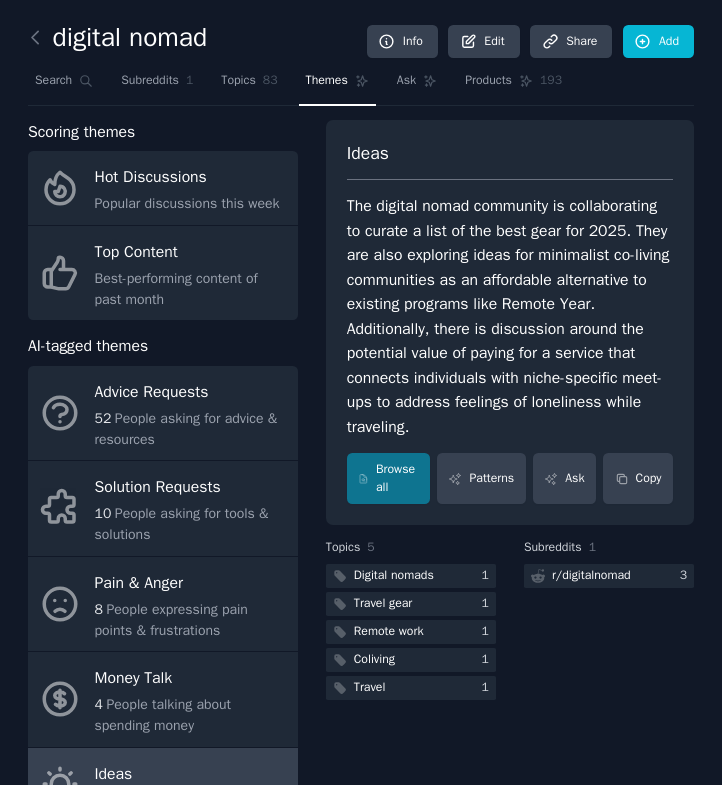 click on "52 People asking for advice & resources" at bounding box center [191, 429] 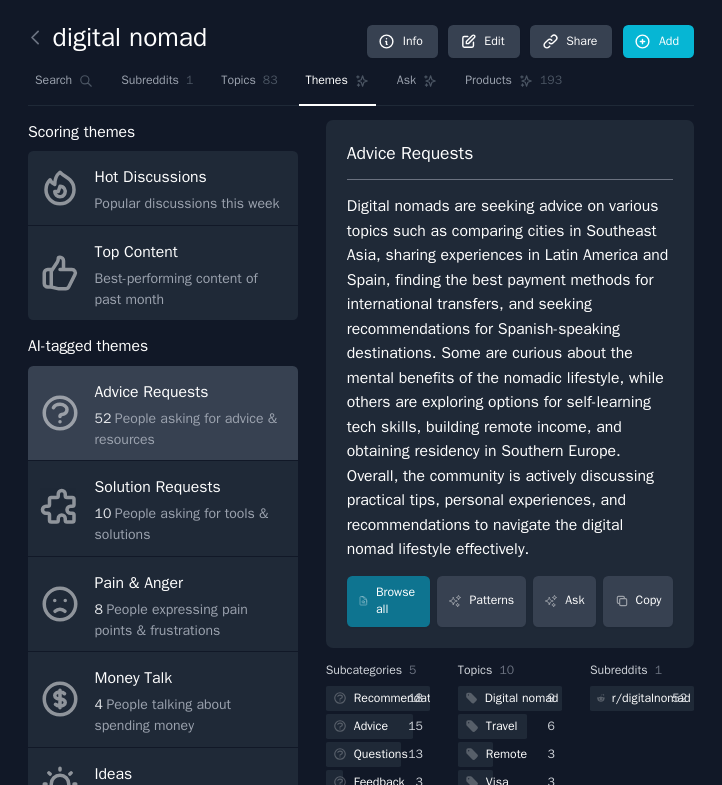 click on "Top Content" at bounding box center [191, 252] 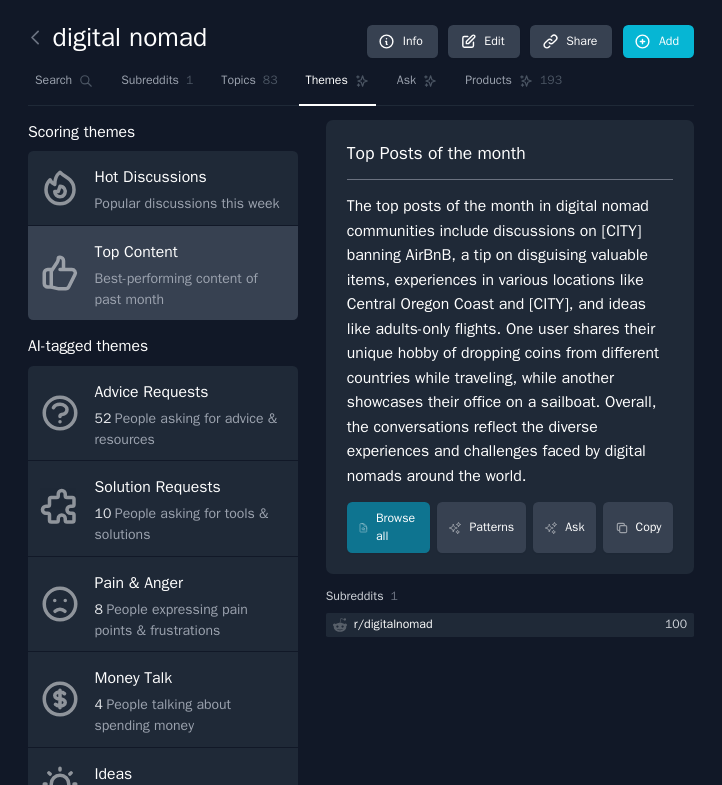 click on "Hot Discussions" at bounding box center [187, 178] 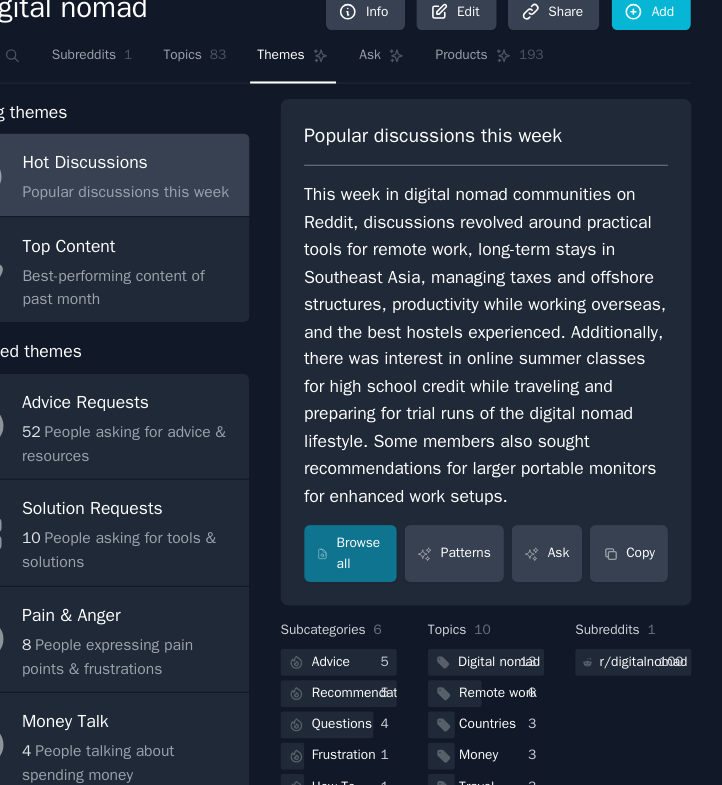 scroll, scrollTop: 0, scrollLeft: 0, axis: both 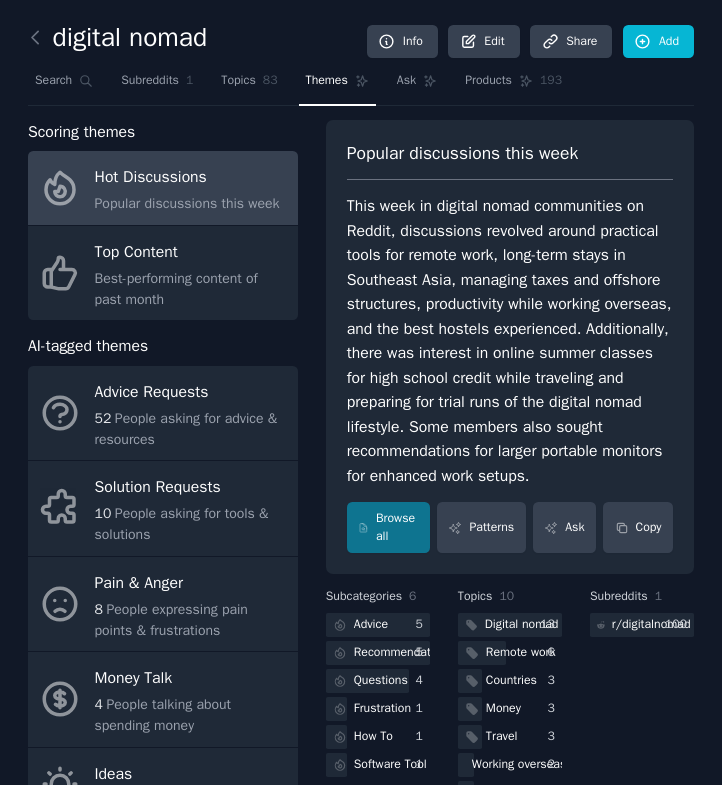 click on "Advice" at bounding box center (371, 625) 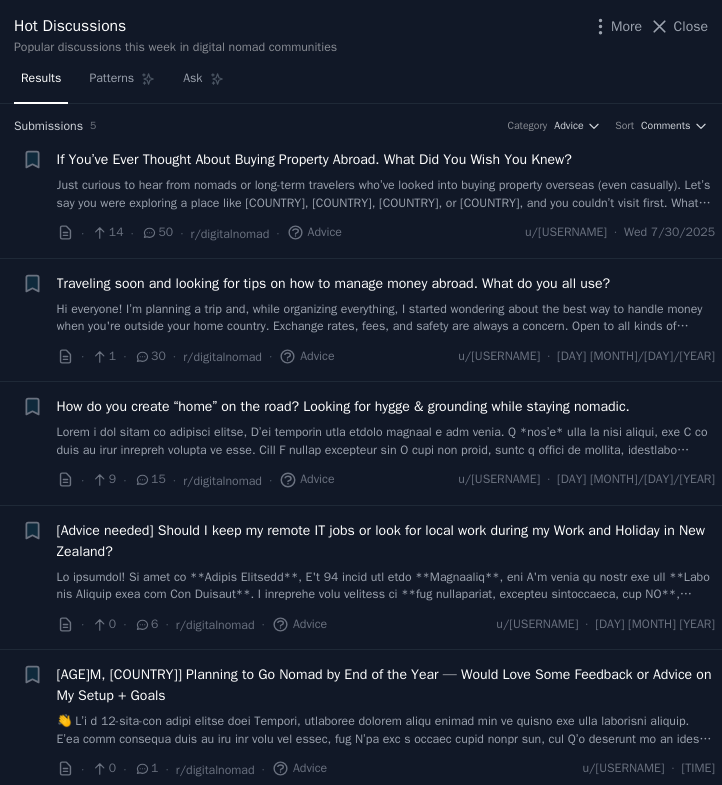 scroll, scrollTop: 9, scrollLeft: 0, axis: vertical 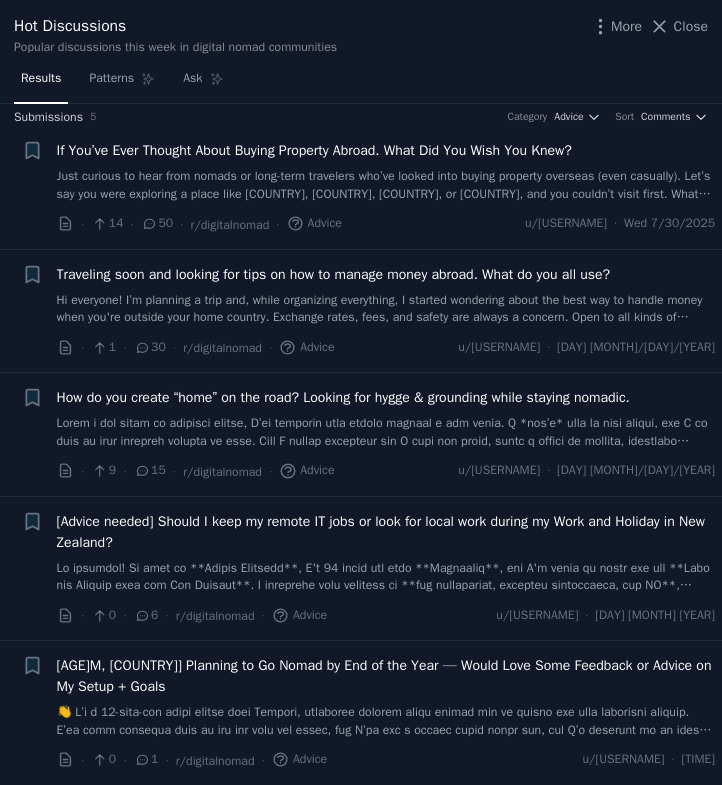 click at bounding box center (386, 721) 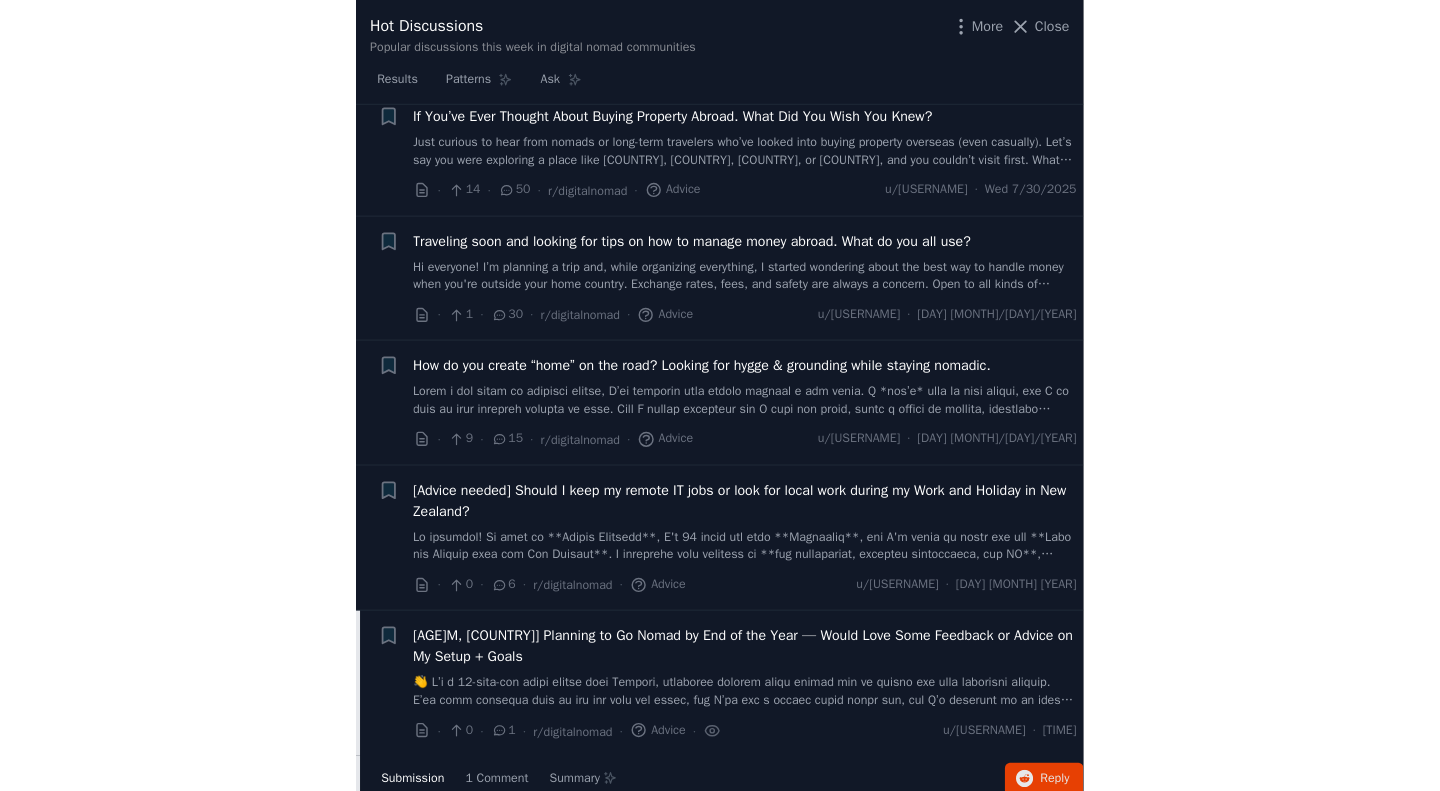 scroll, scrollTop: 0, scrollLeft: 0, axis: both 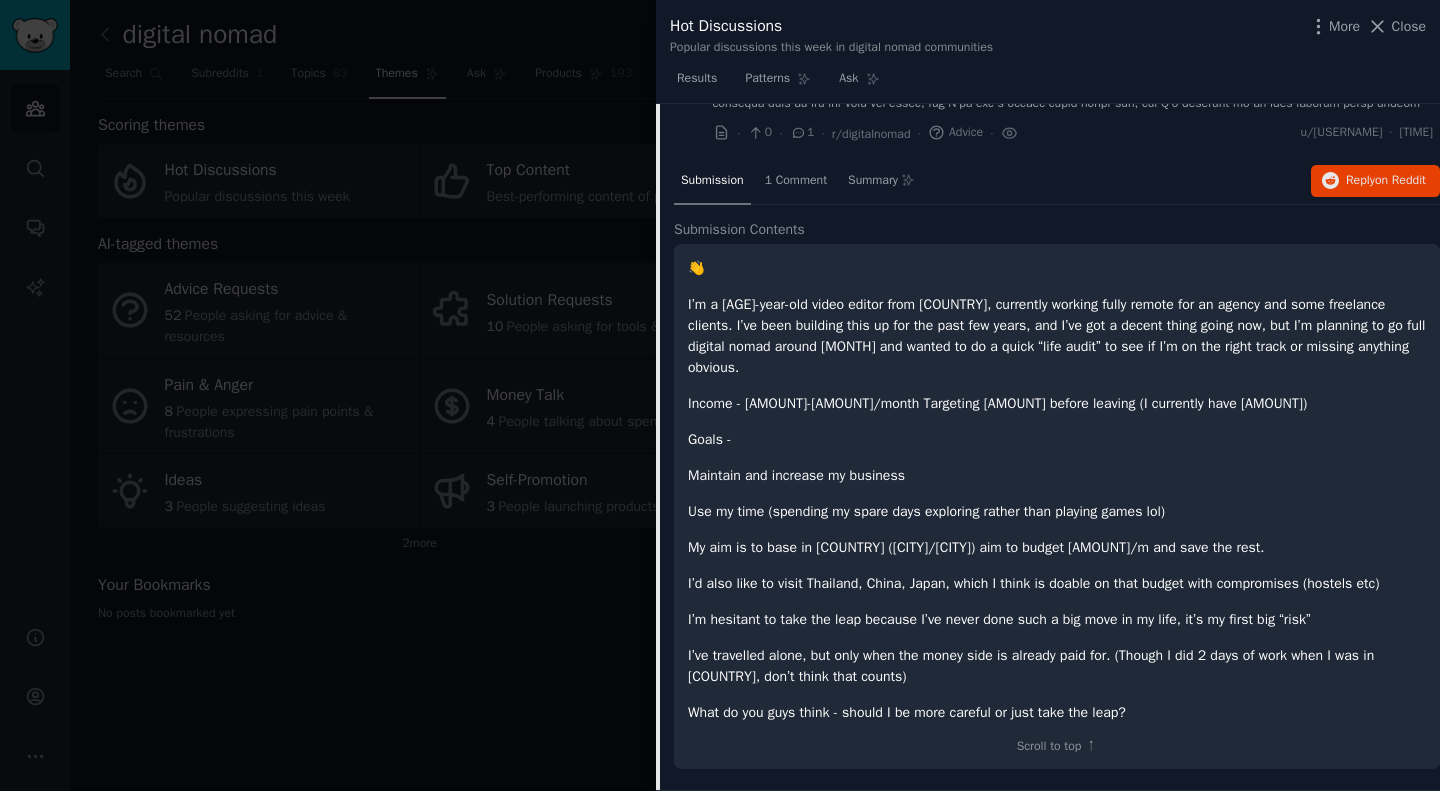 click at bounding box center (720, 395) 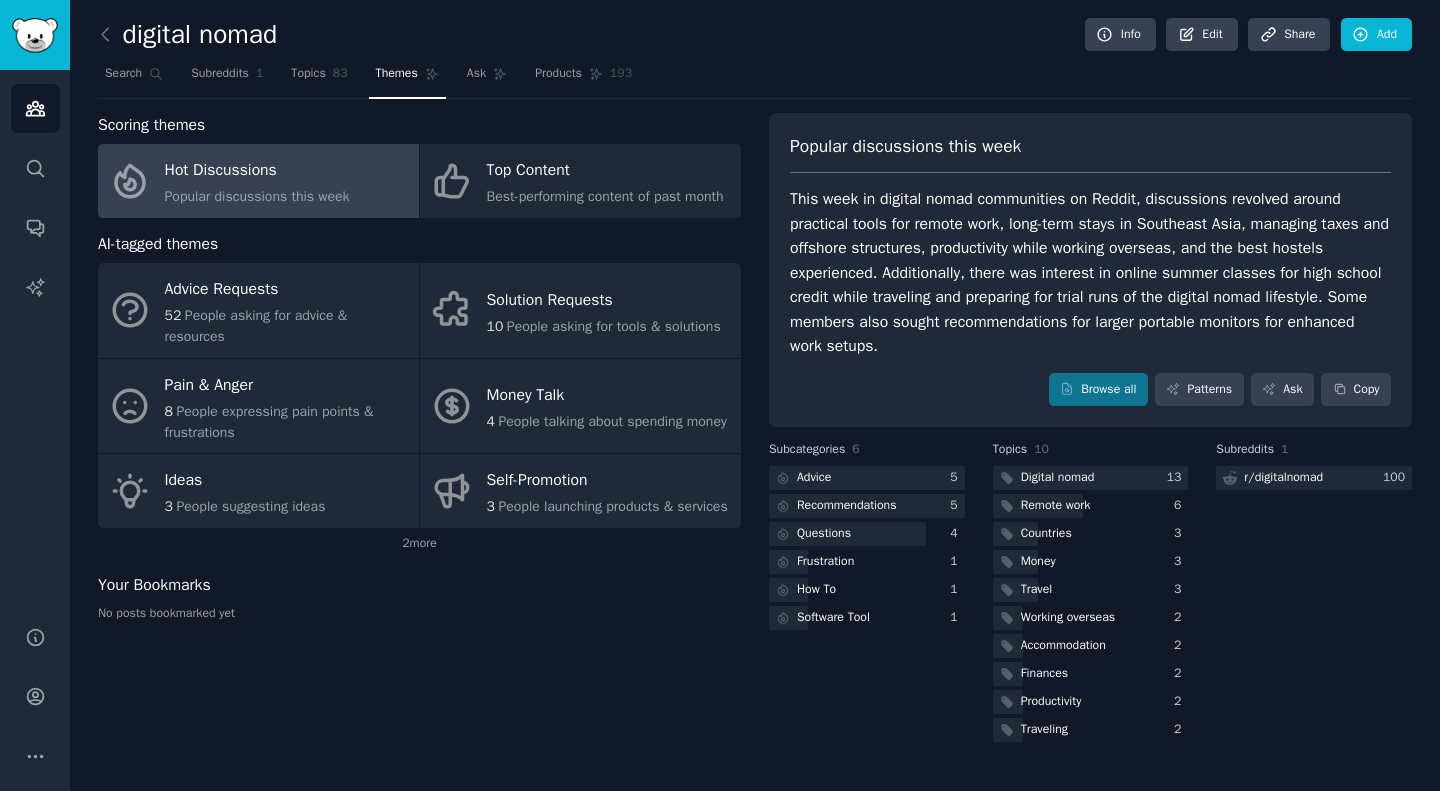 click on "People launching products & services" at bounding box center [612, 506] 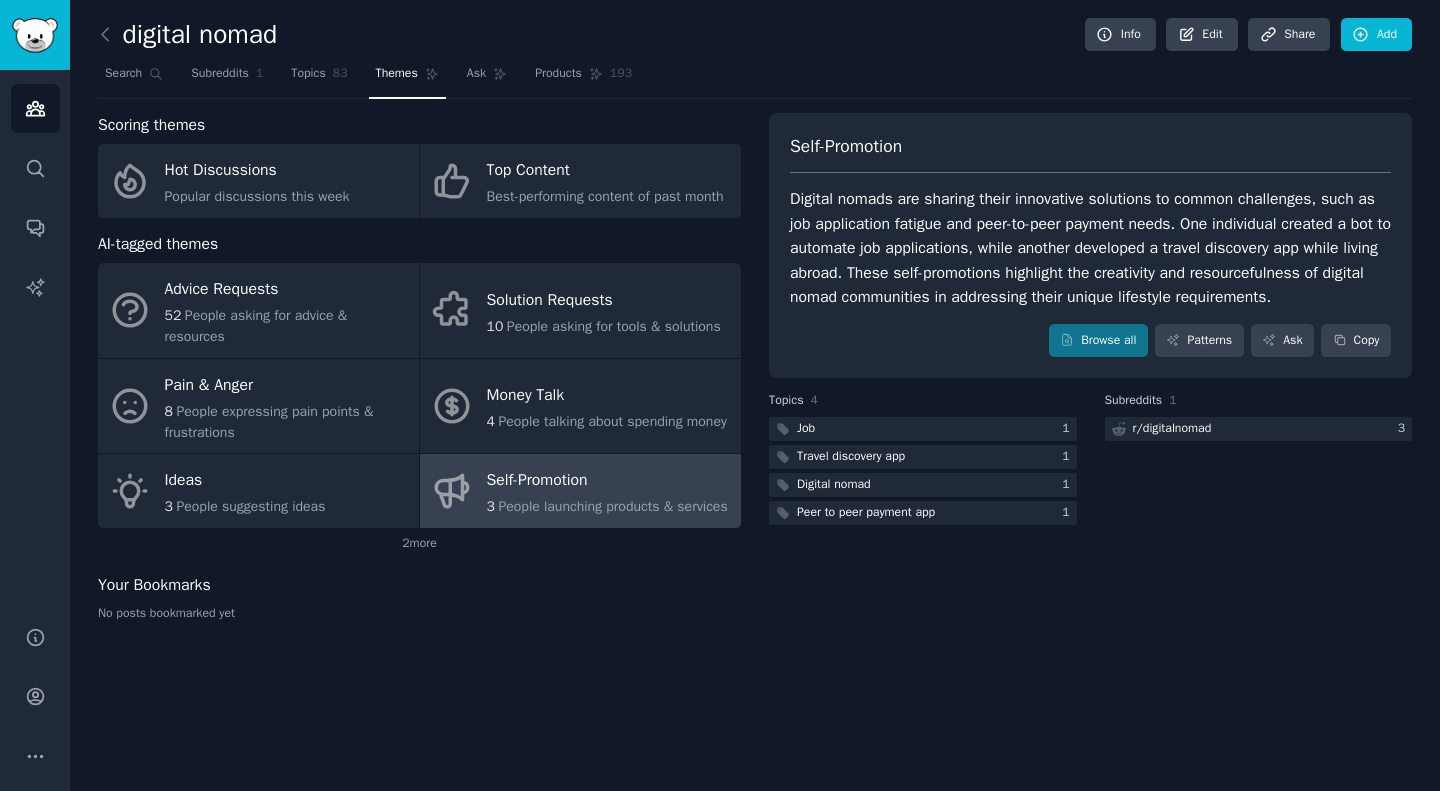 click on "Popular discussions this week" 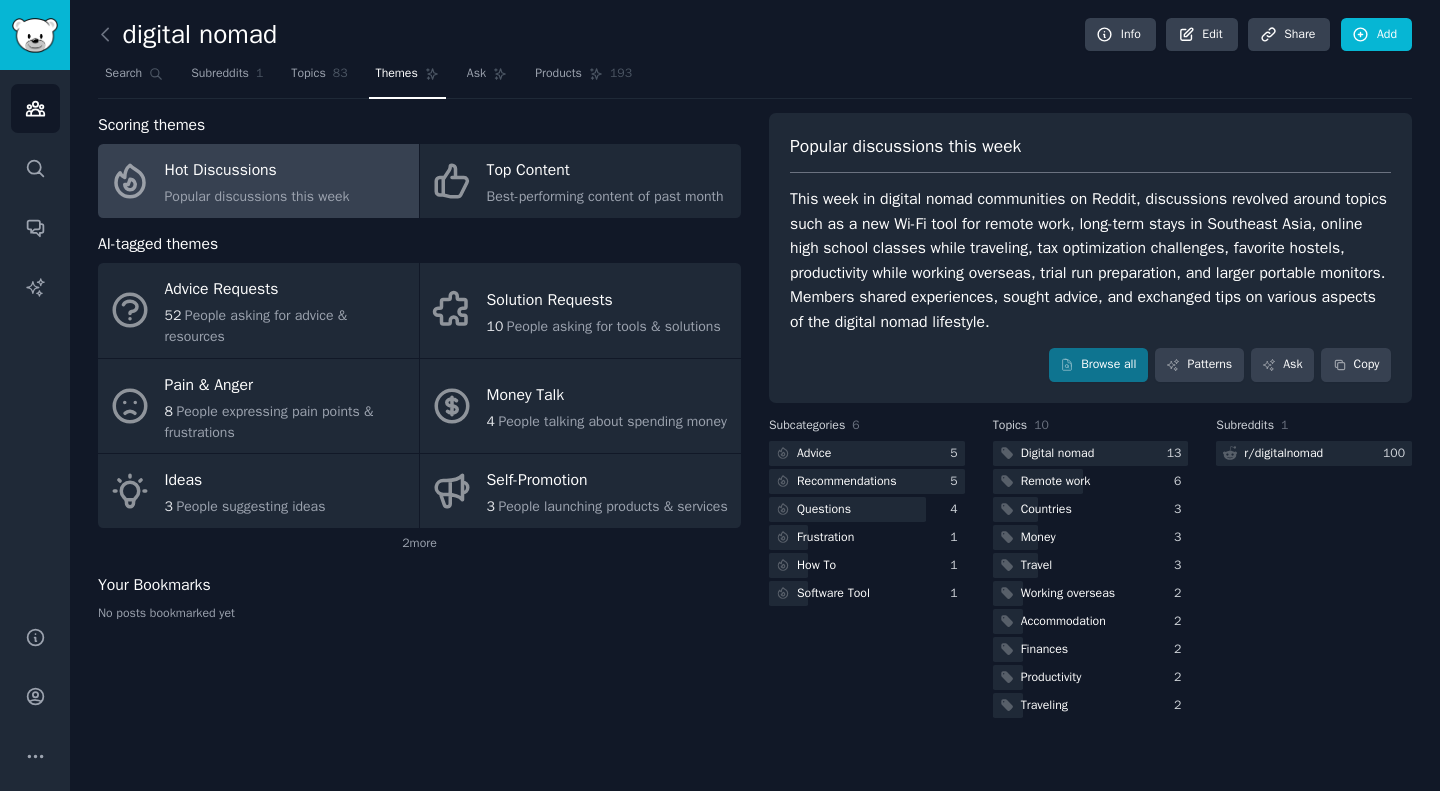 click on "Topics" at bounding box center [308, 74] 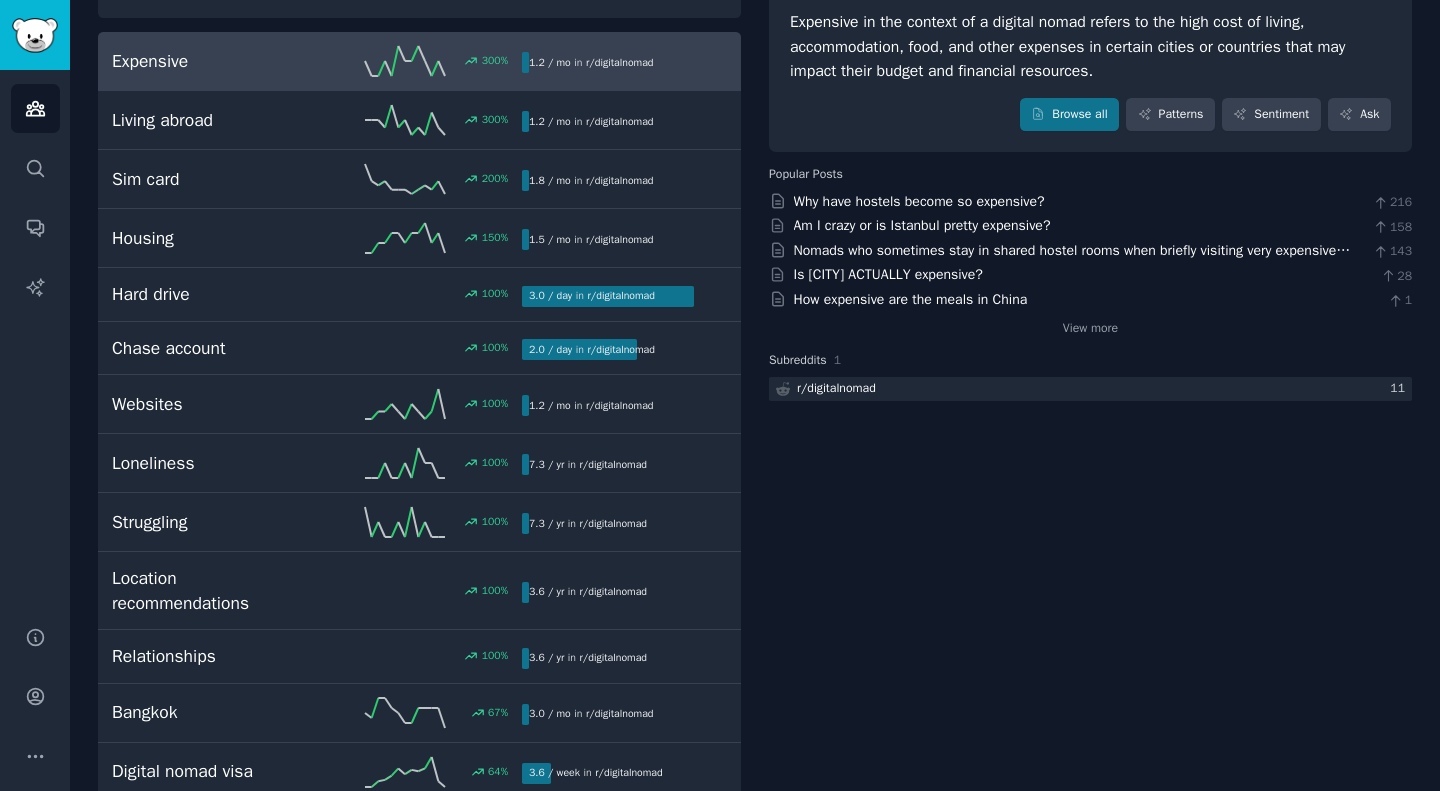 scroll, scrollTop: 178, scrollLeft: 0, axis: vertical 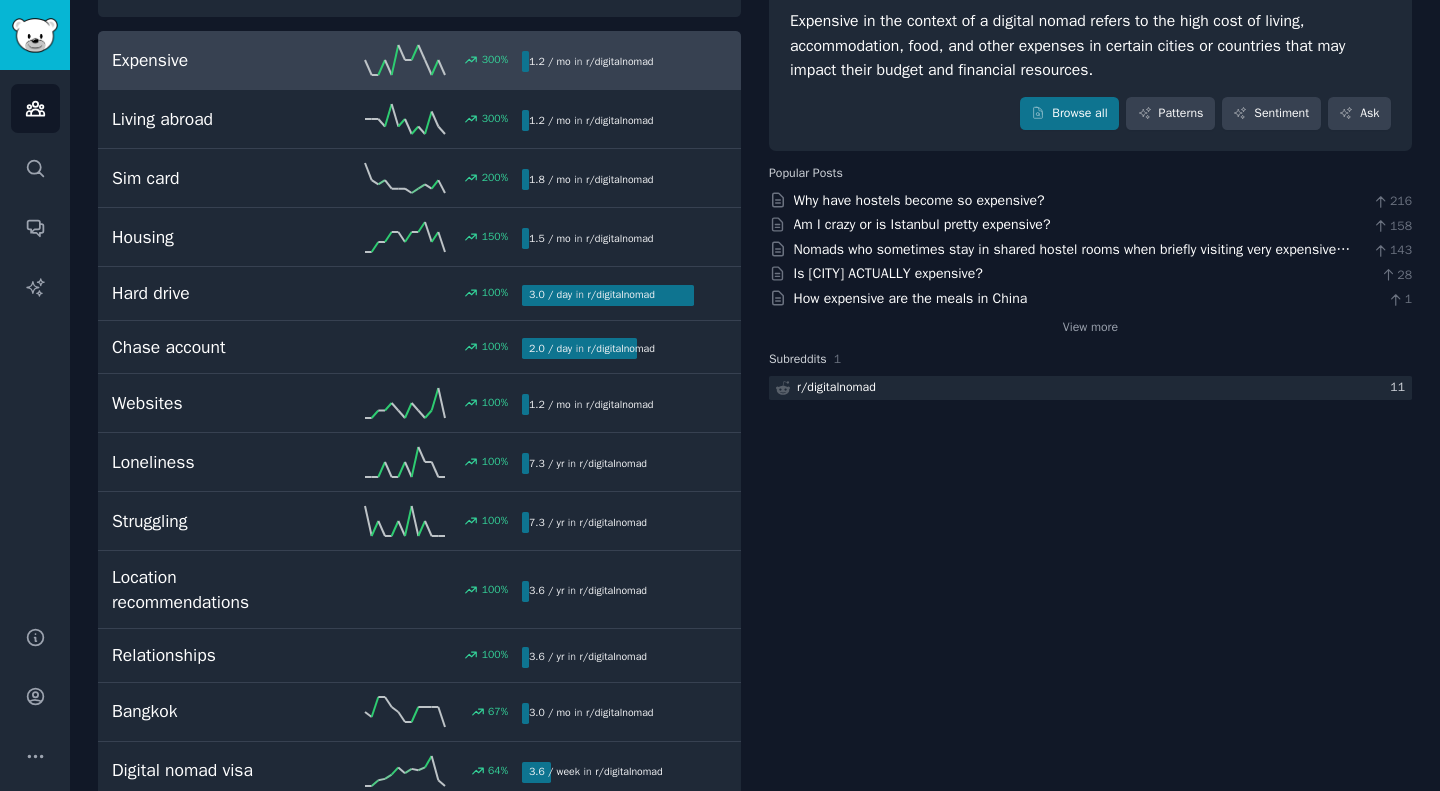 click on "Websites [NUMBER] % [NUMBER] / mo  in    r/ digitalnomad" at bounding box center [419, 403] 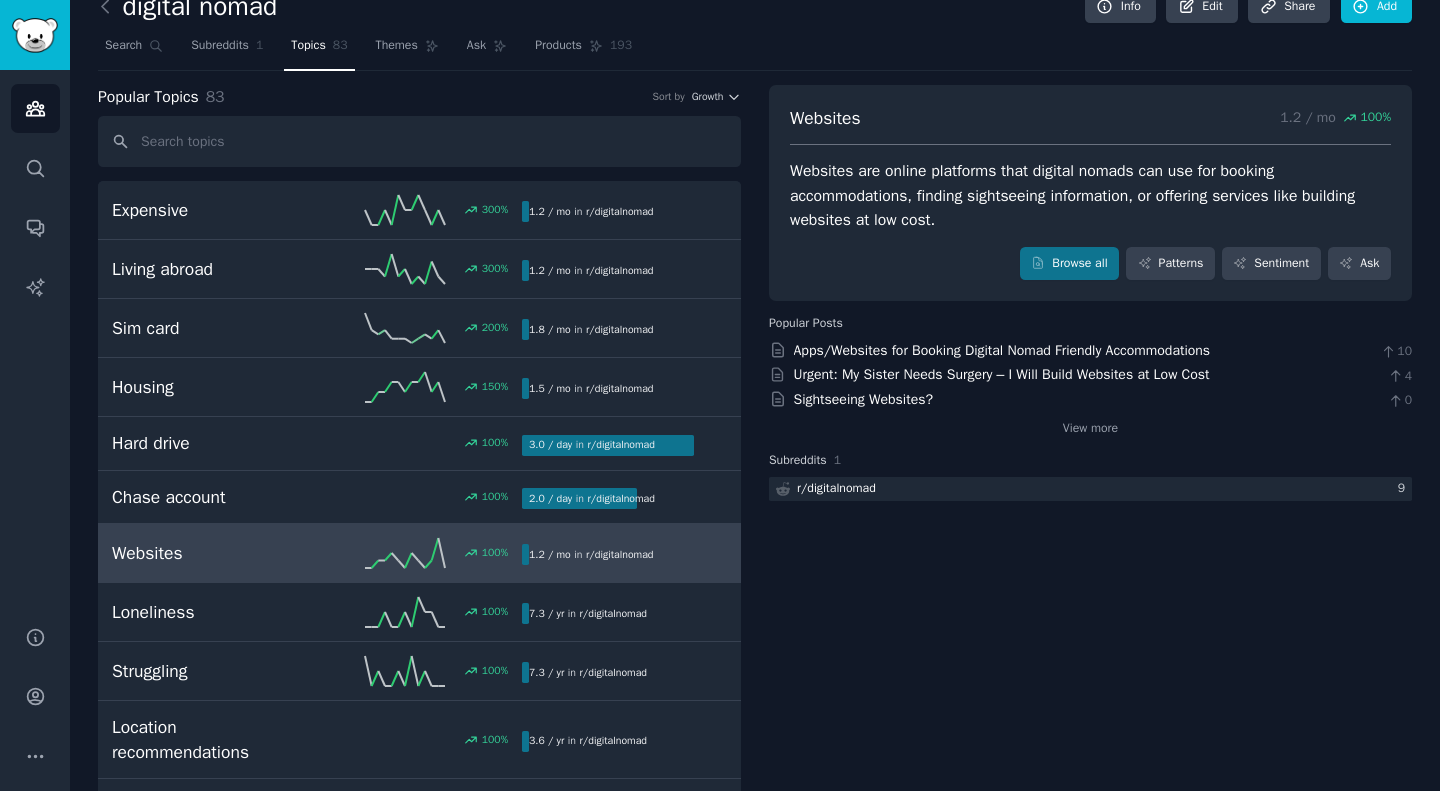 scroll, scrollTop: 0, scrollLeft: 0, axis: both 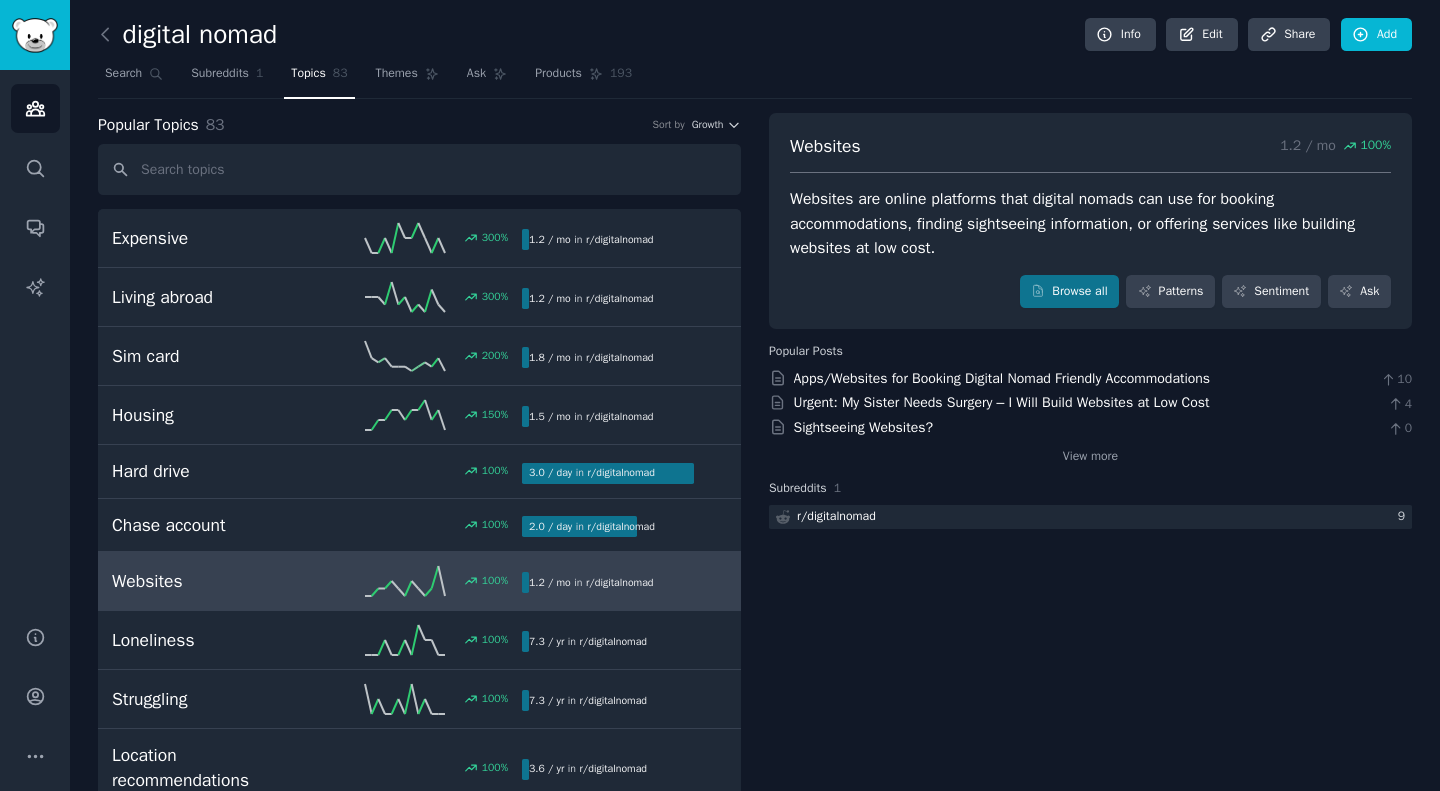 click 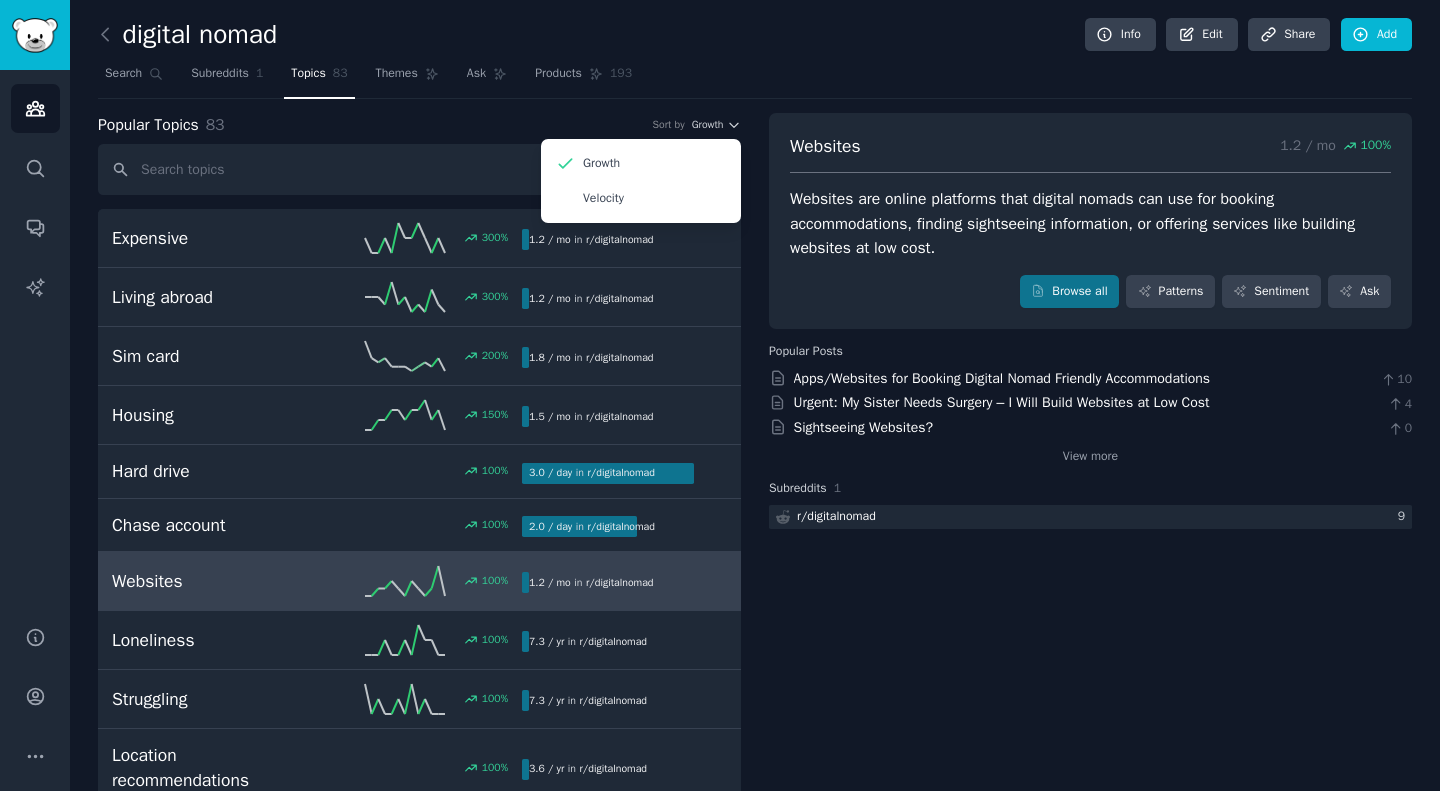 click on "Websites [AMOUNT]/mo [PERCENTAGE]% Websites are online platforms that digital nomads can use for booking accommodations, finding sightseeing information, or offering services like building websites at low cost. Browse all Patterns Sentiment Ask Popular Posts Apps/Websites for Booking Digital Nomad Friendly Accommodations [NUMBER] Urgent: My Sister Needs Surgery – I Will Build Websites at Low Cost [NUMBER] Sightseeing Websites? [NUMBER] View more Subreddits [NUMBER] r/ digitalnomad [NUMBER]" at bounding box center (1090, 2605) 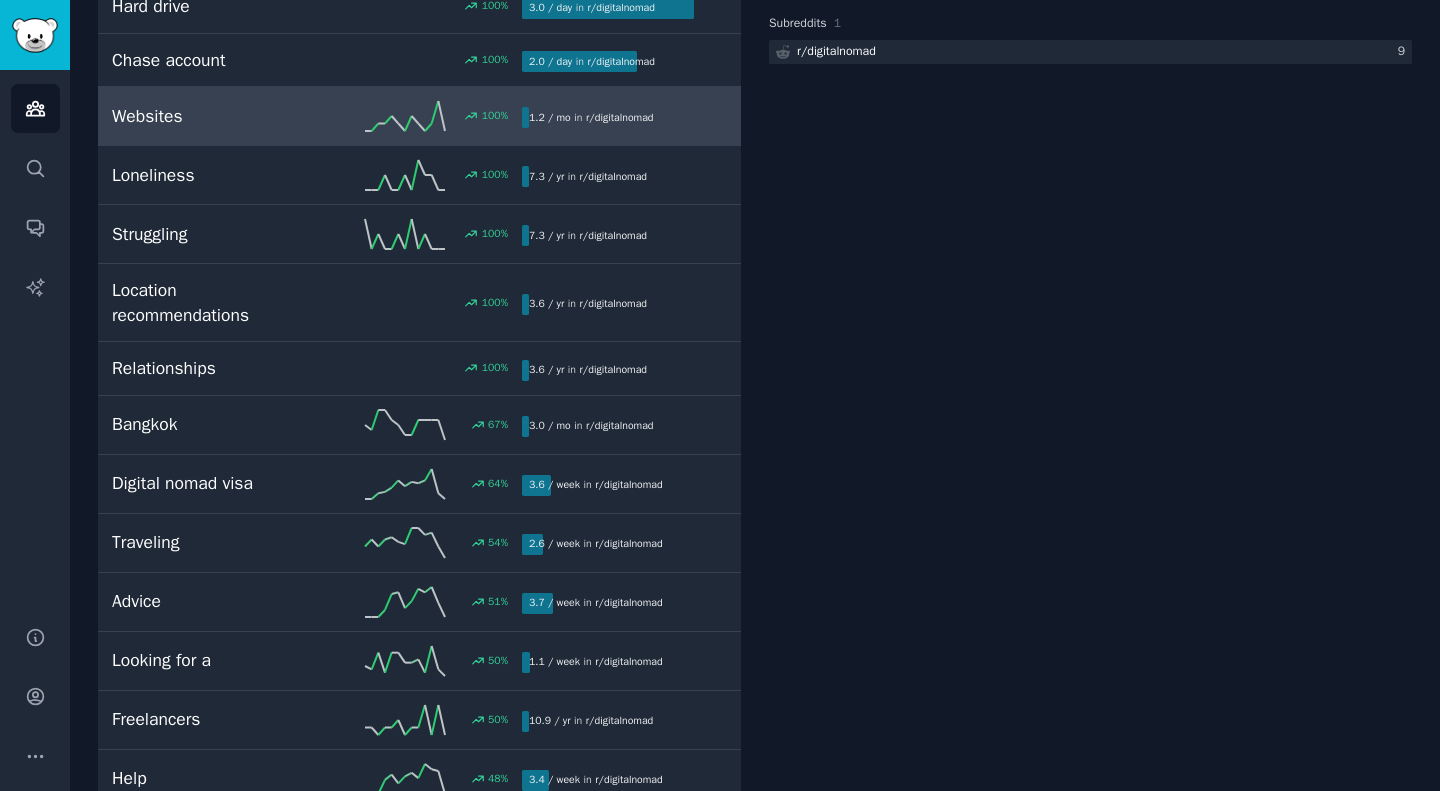 scroll, scrollTop: 0, scrollLeft: 0, axis: both 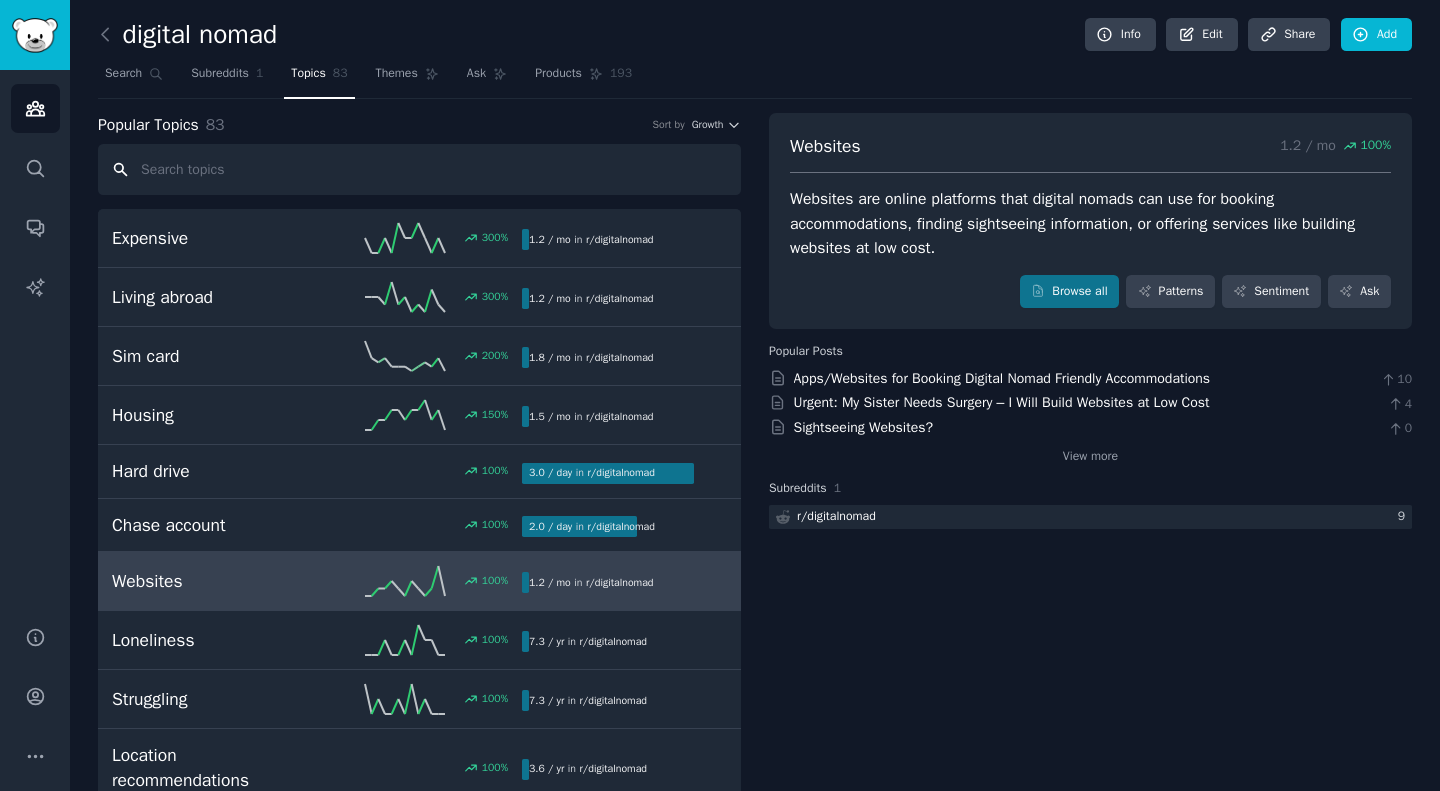 type on "https://go.gummysearch.com/audiences/" 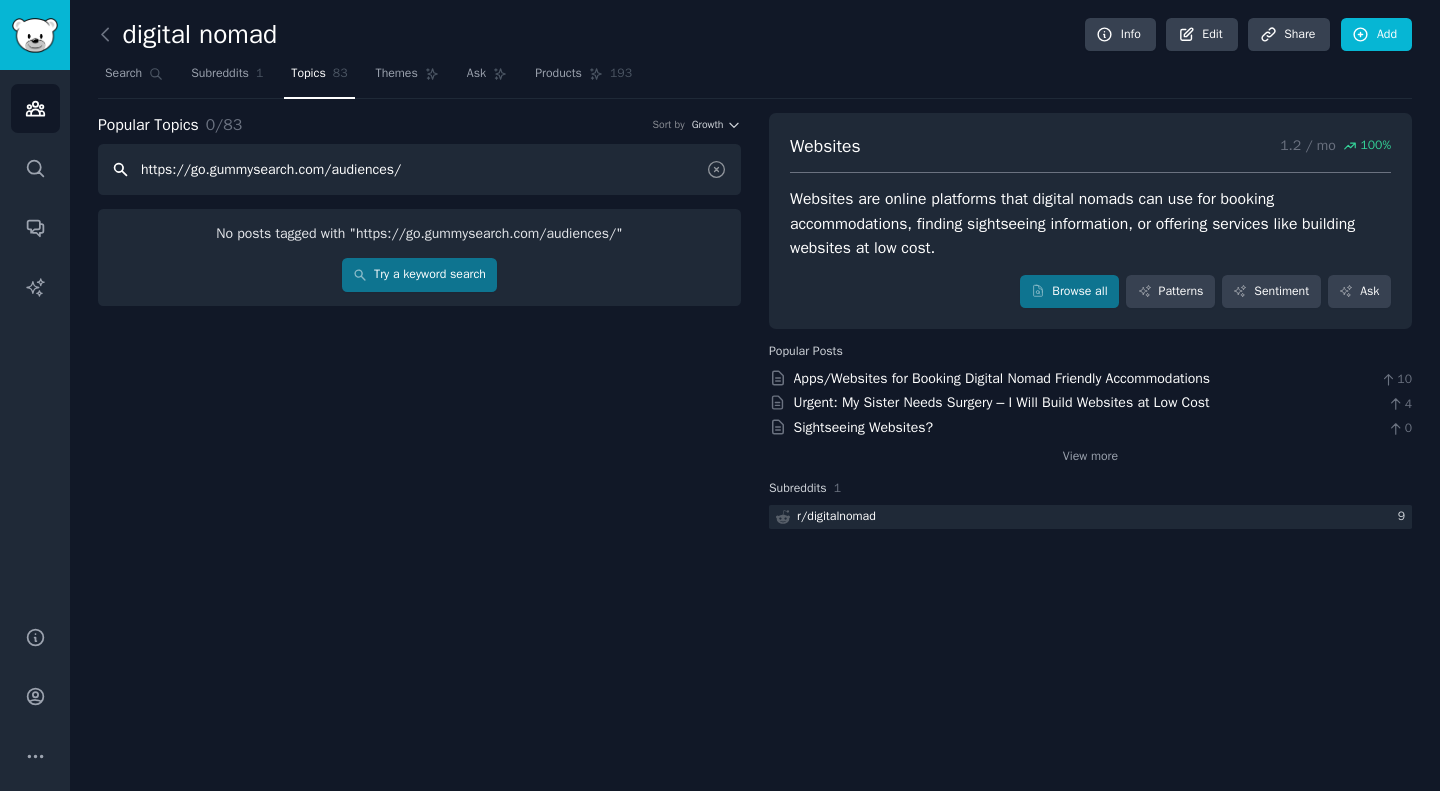 type 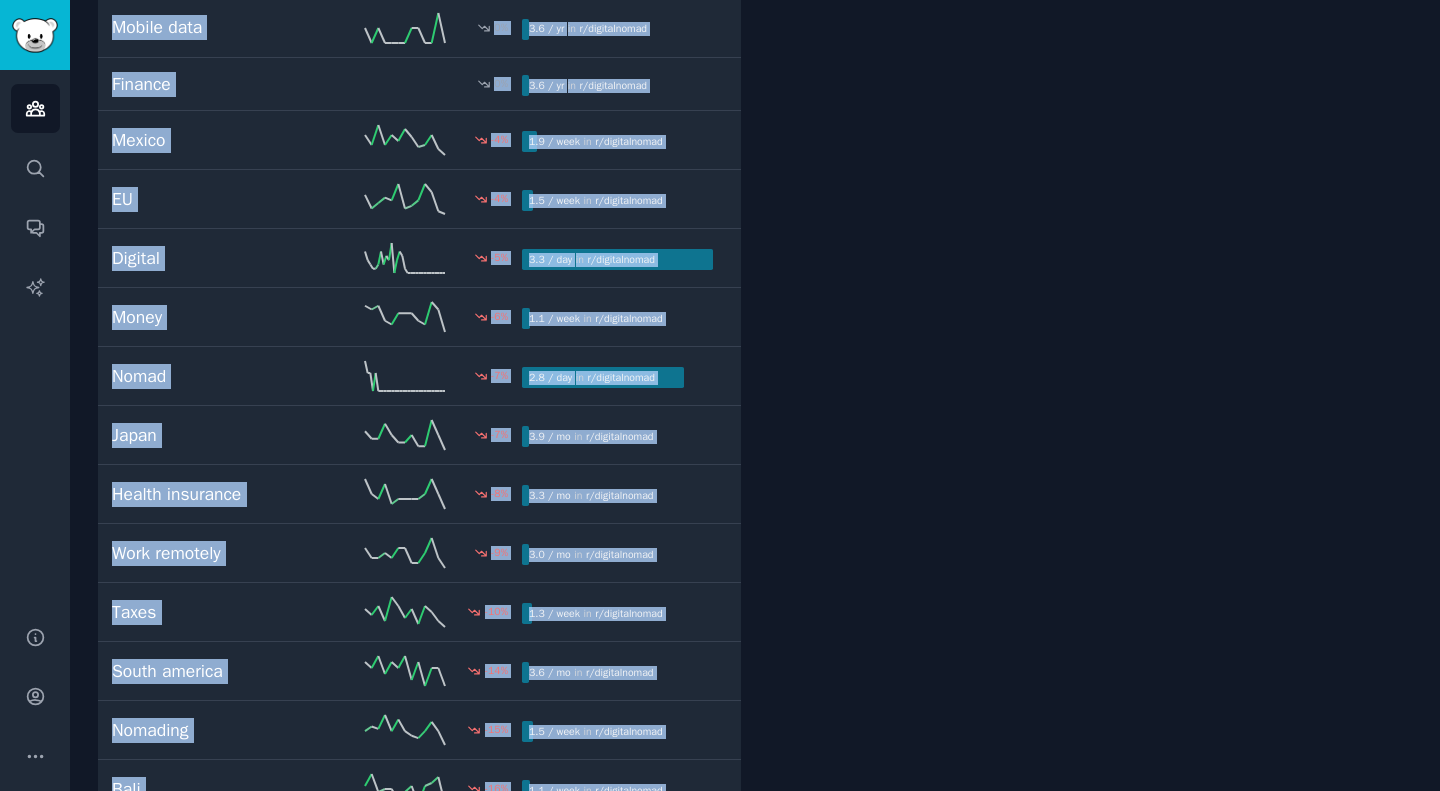 scroll, scrollTop: 4334, scrollLeft: 0, axis: vertical 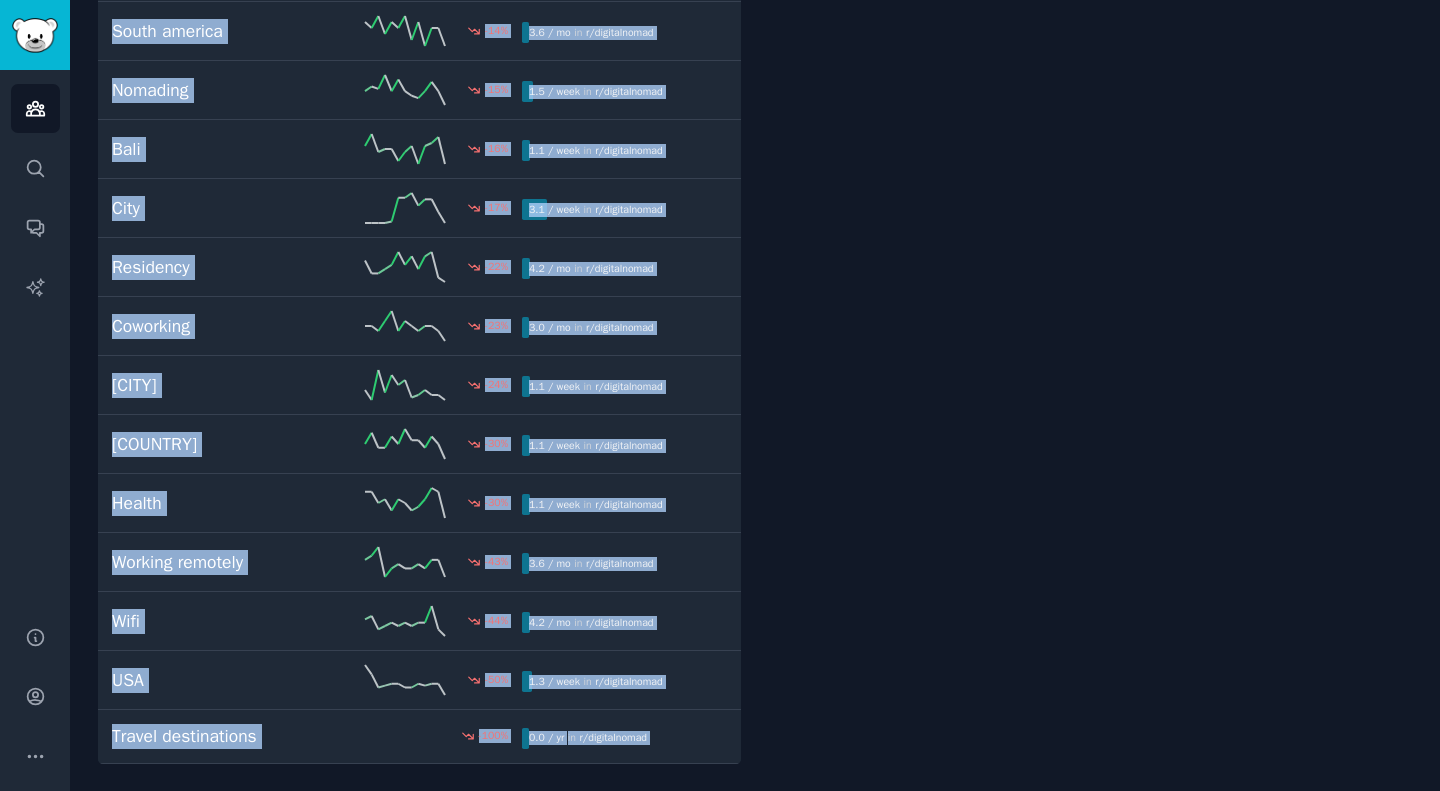drag, startPoint x: 79, startPoint y: 218, endPoint x: 769, endPoint y: 774, distance: 886.13544 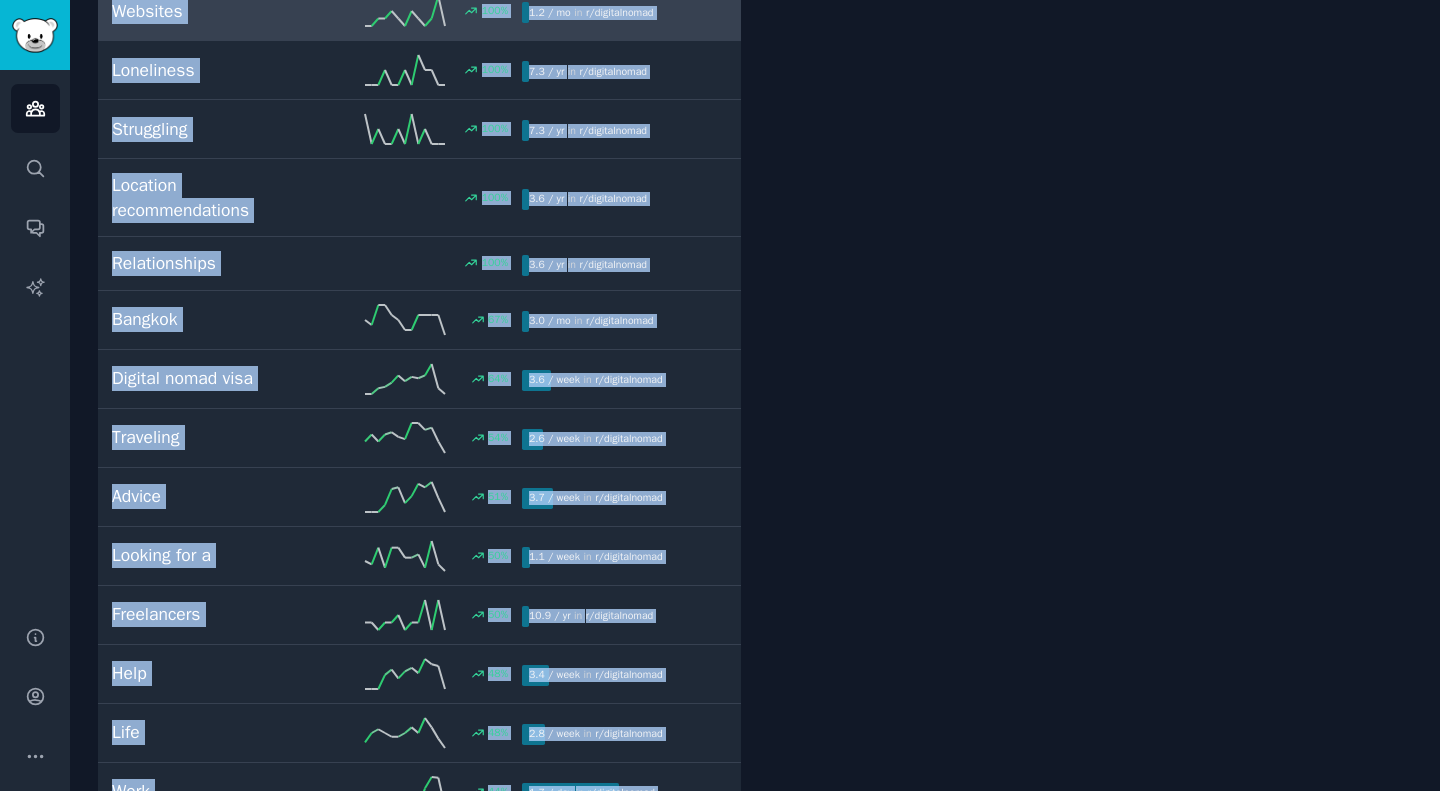 scroll, scrollTop: 0, scrollLeft: 0, axis: both 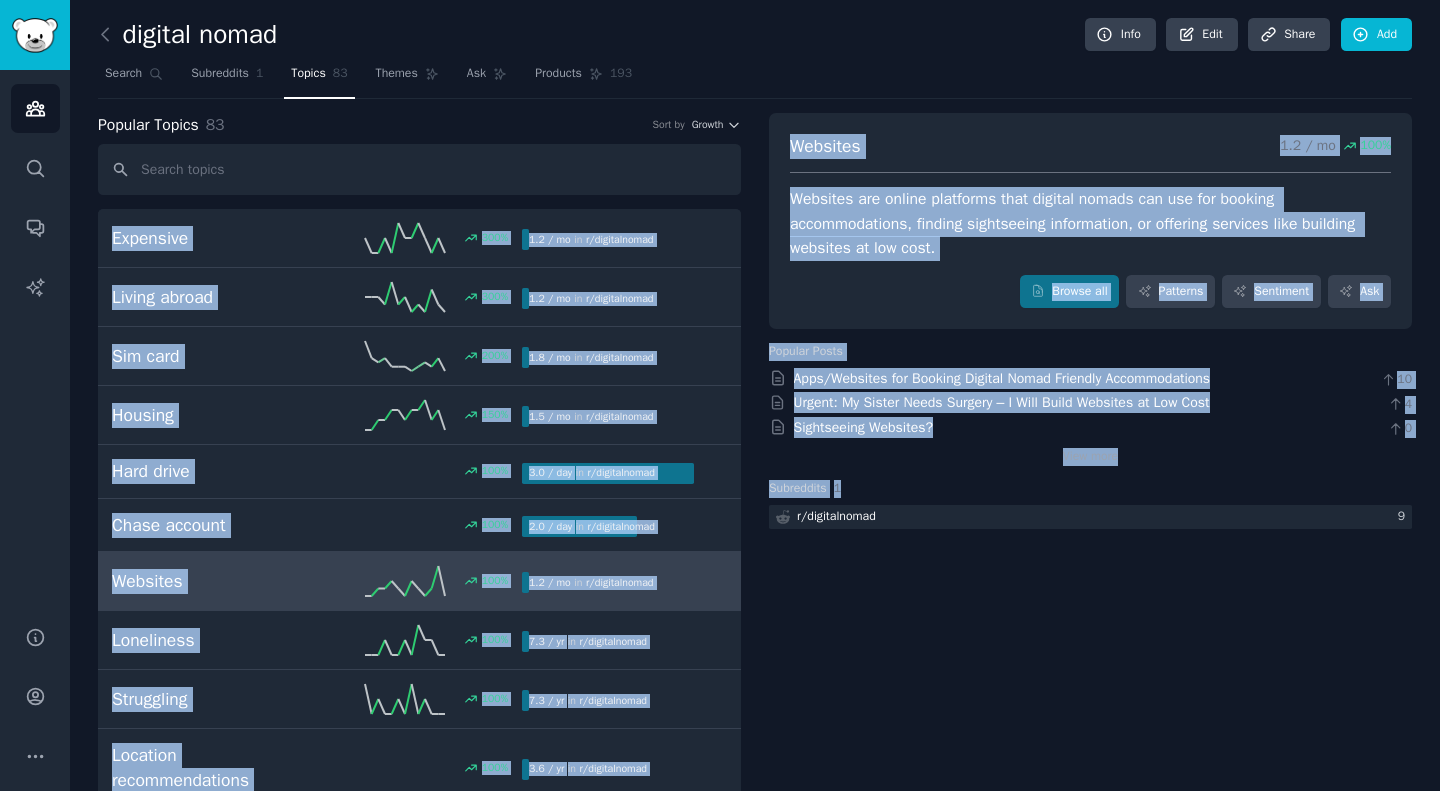 click on "Subreddits 1" at bounding box center [227, 78] 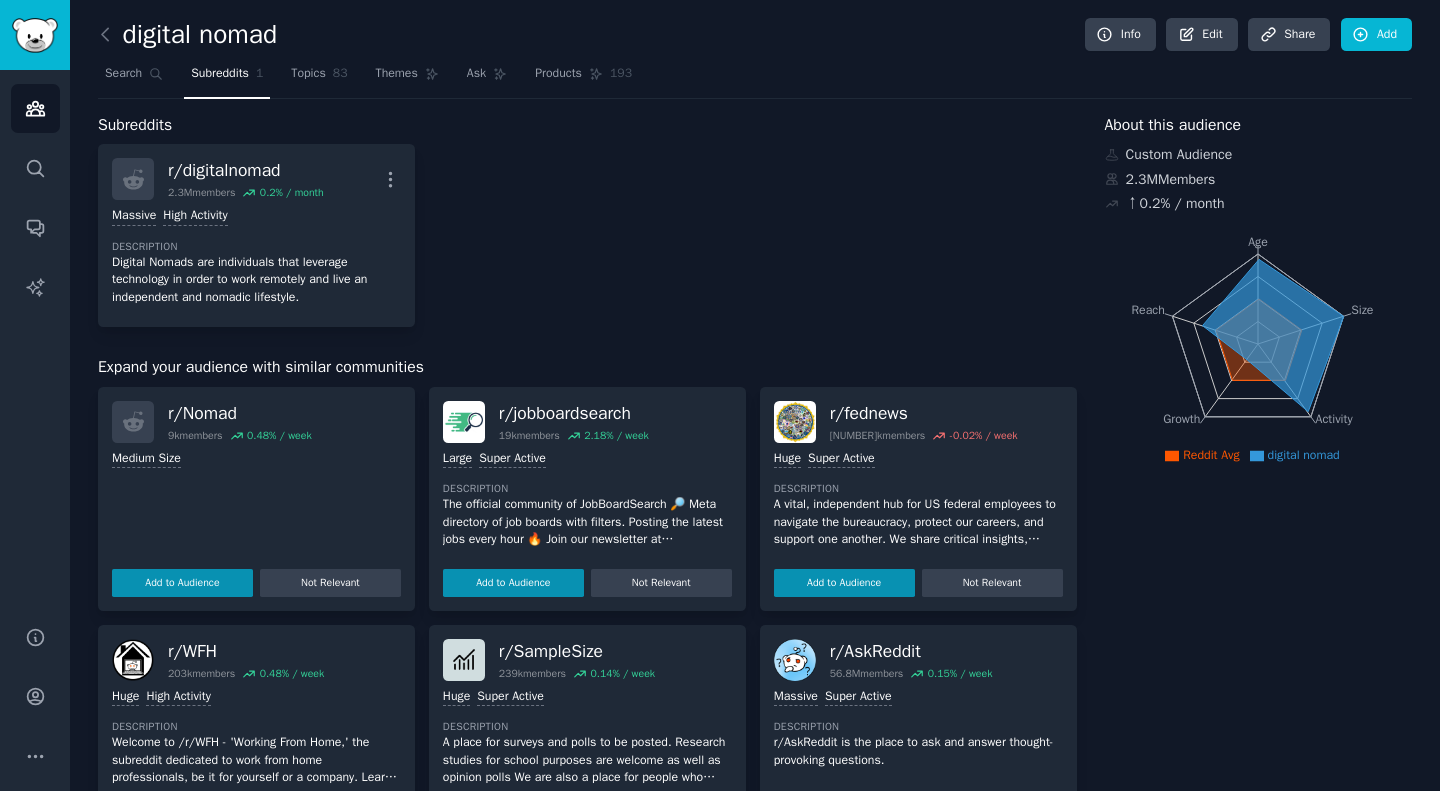 click on "Search" at bounding box center (123, 74) 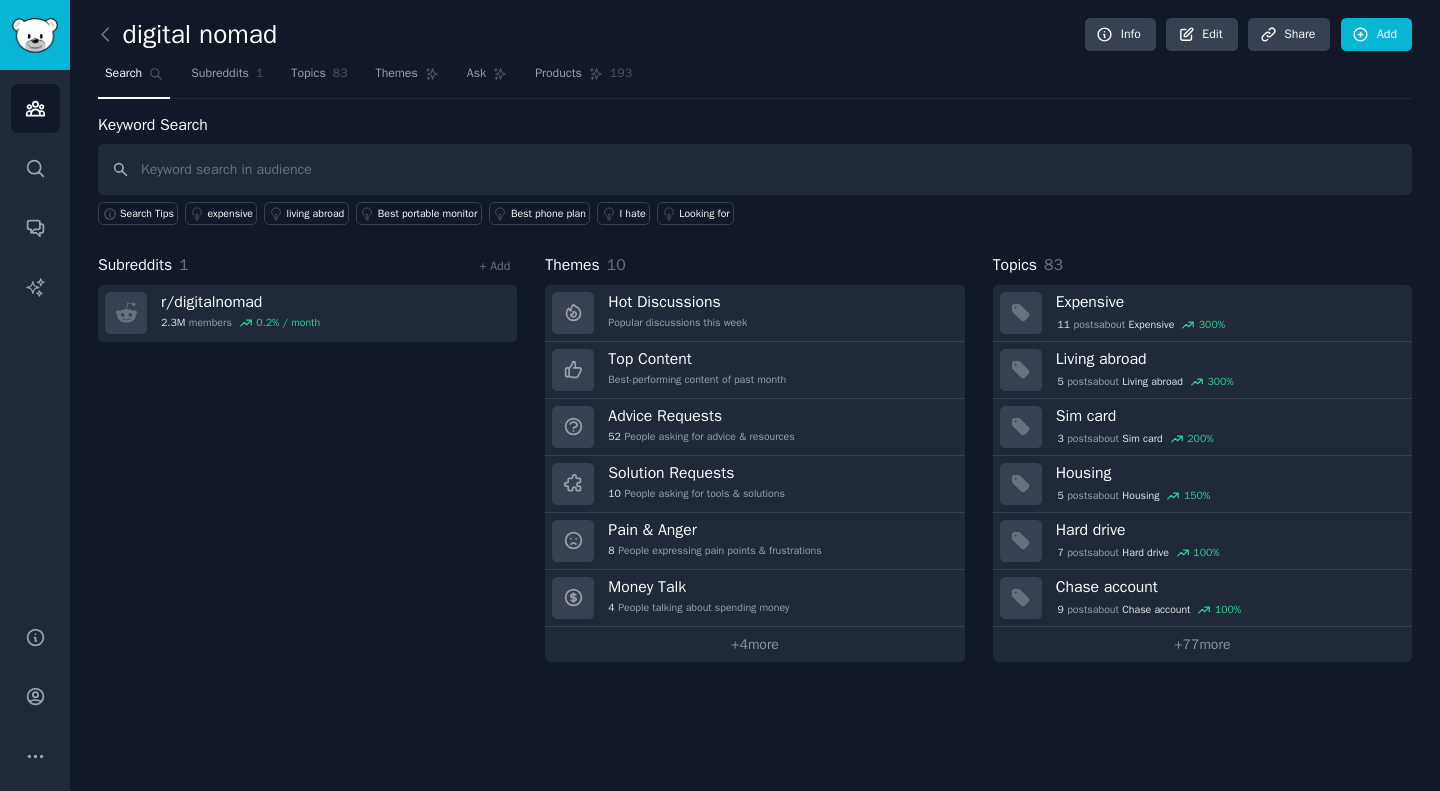 click on "Subreddits" at bounding box center (220, 74) 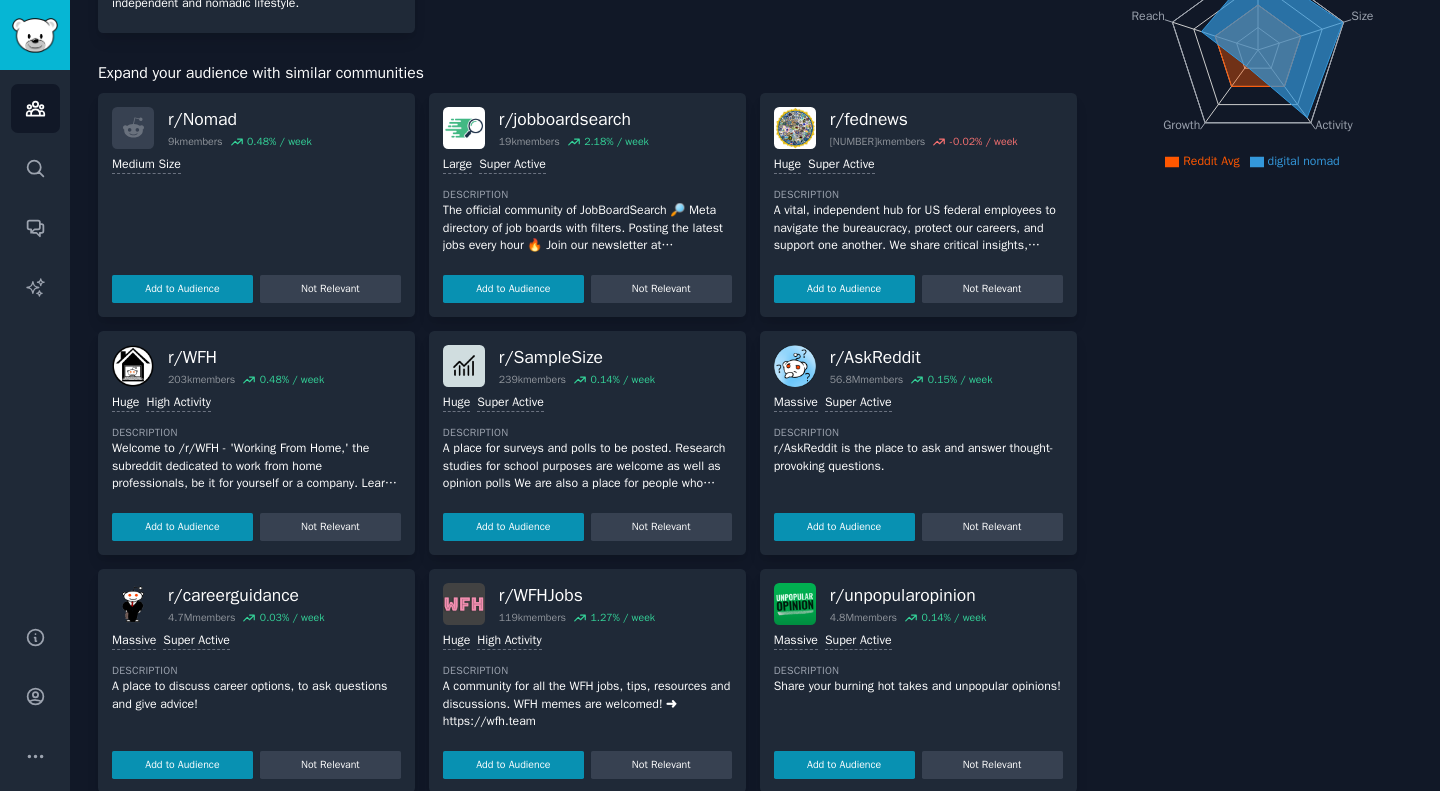 scroll, scrollTop: 561, scrollLeft: 0, axis: vertical 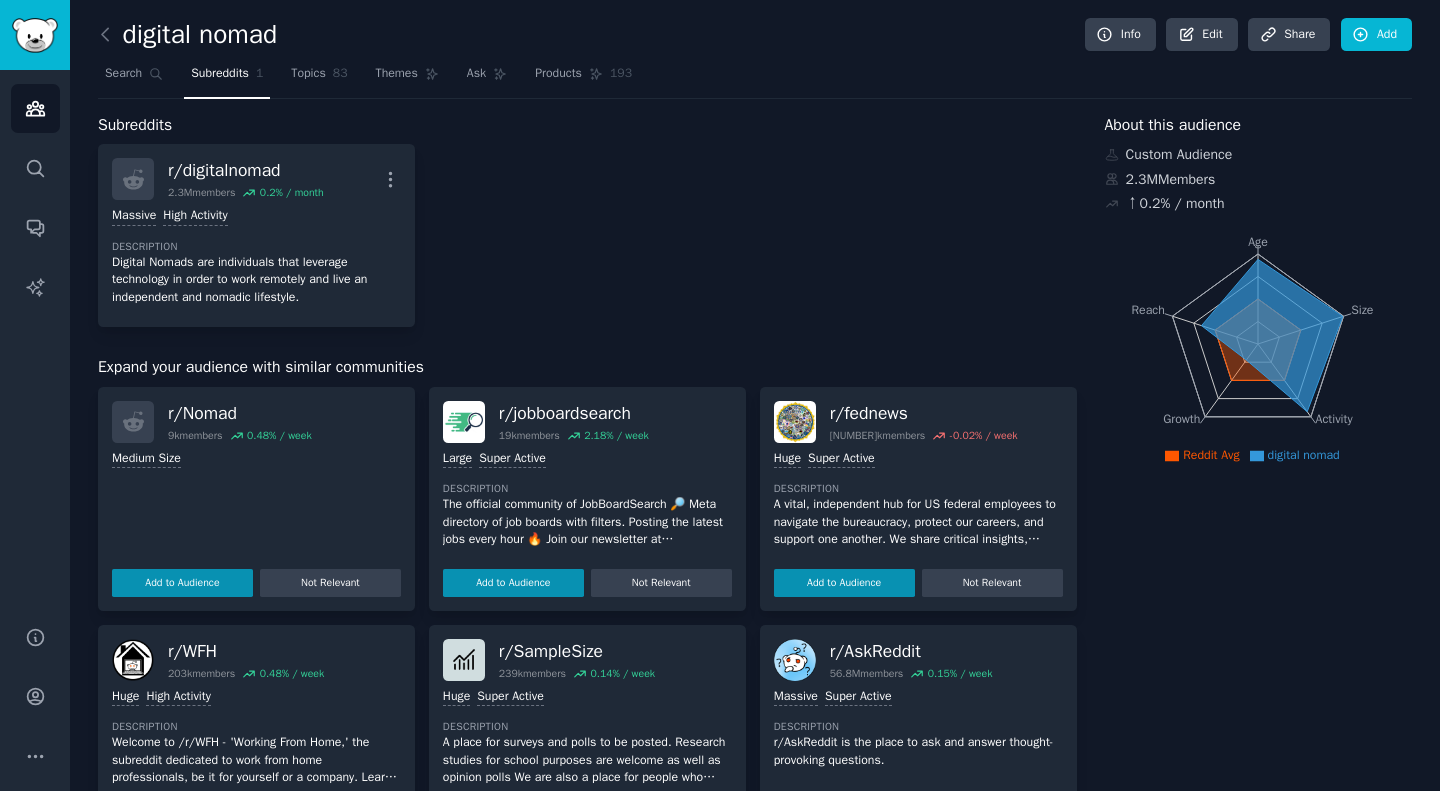 click on "digital nomad" at bounding box center (187, 35) 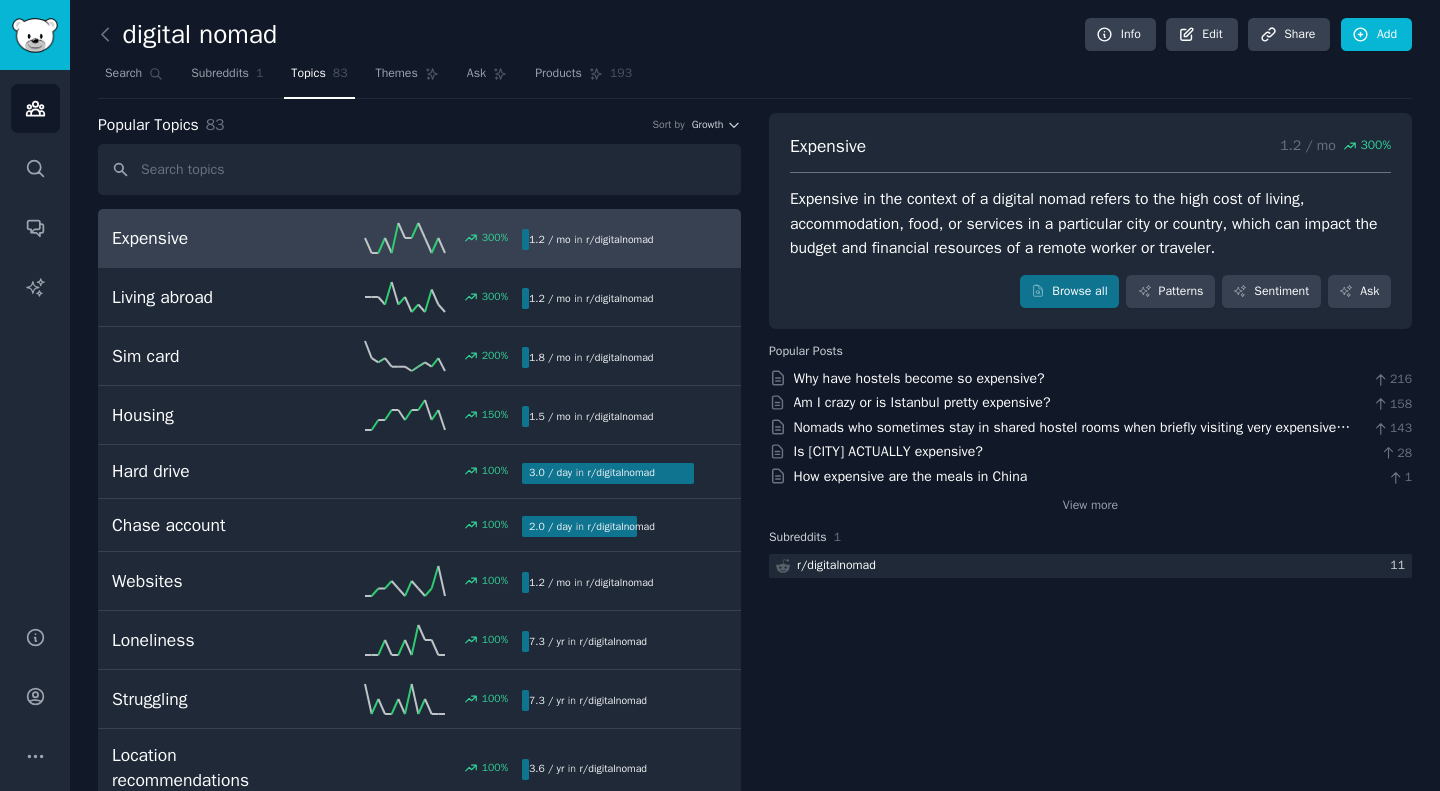 click at bounding box center [110, 35] 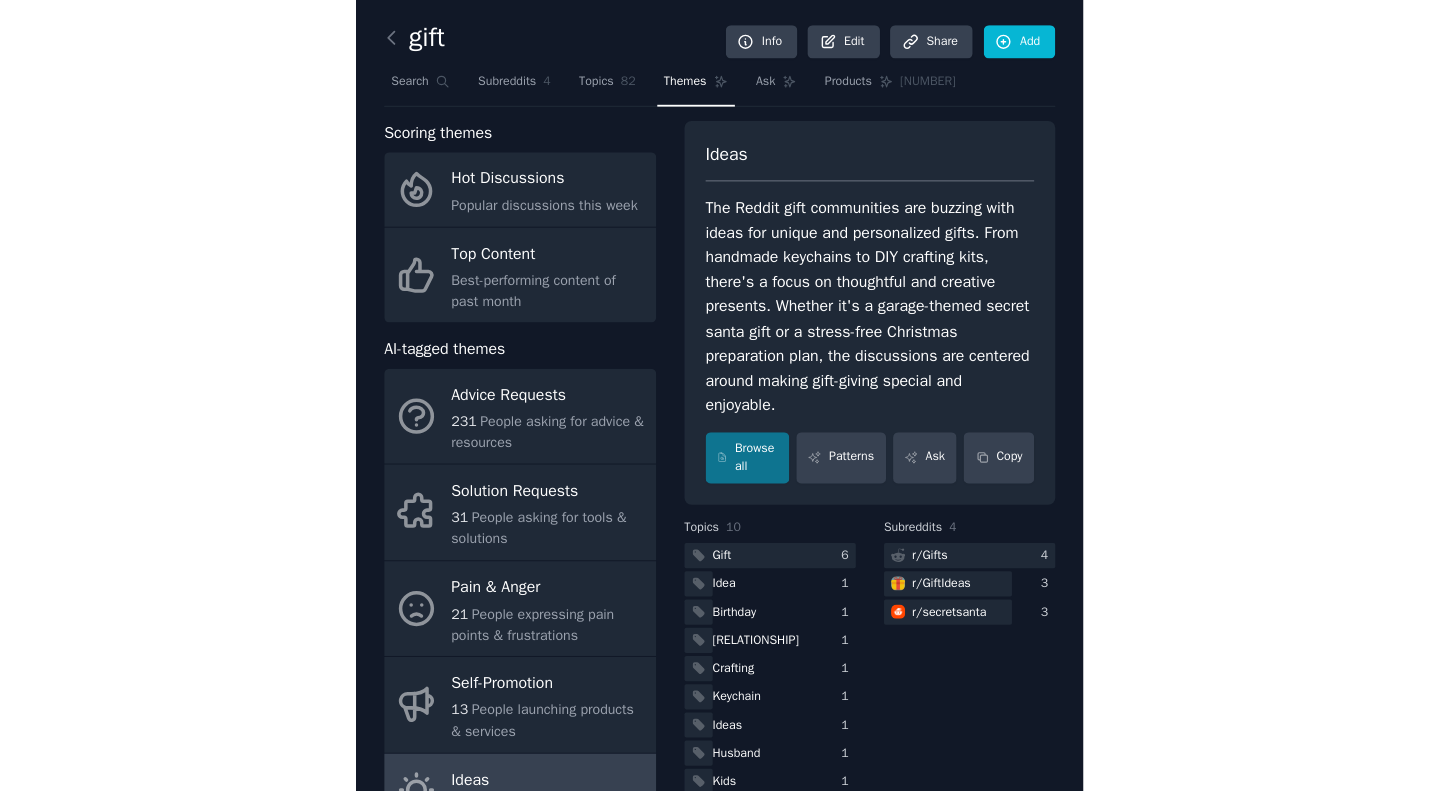 scroll, scrollTop: 0, scrollLeft: 0, axis: both 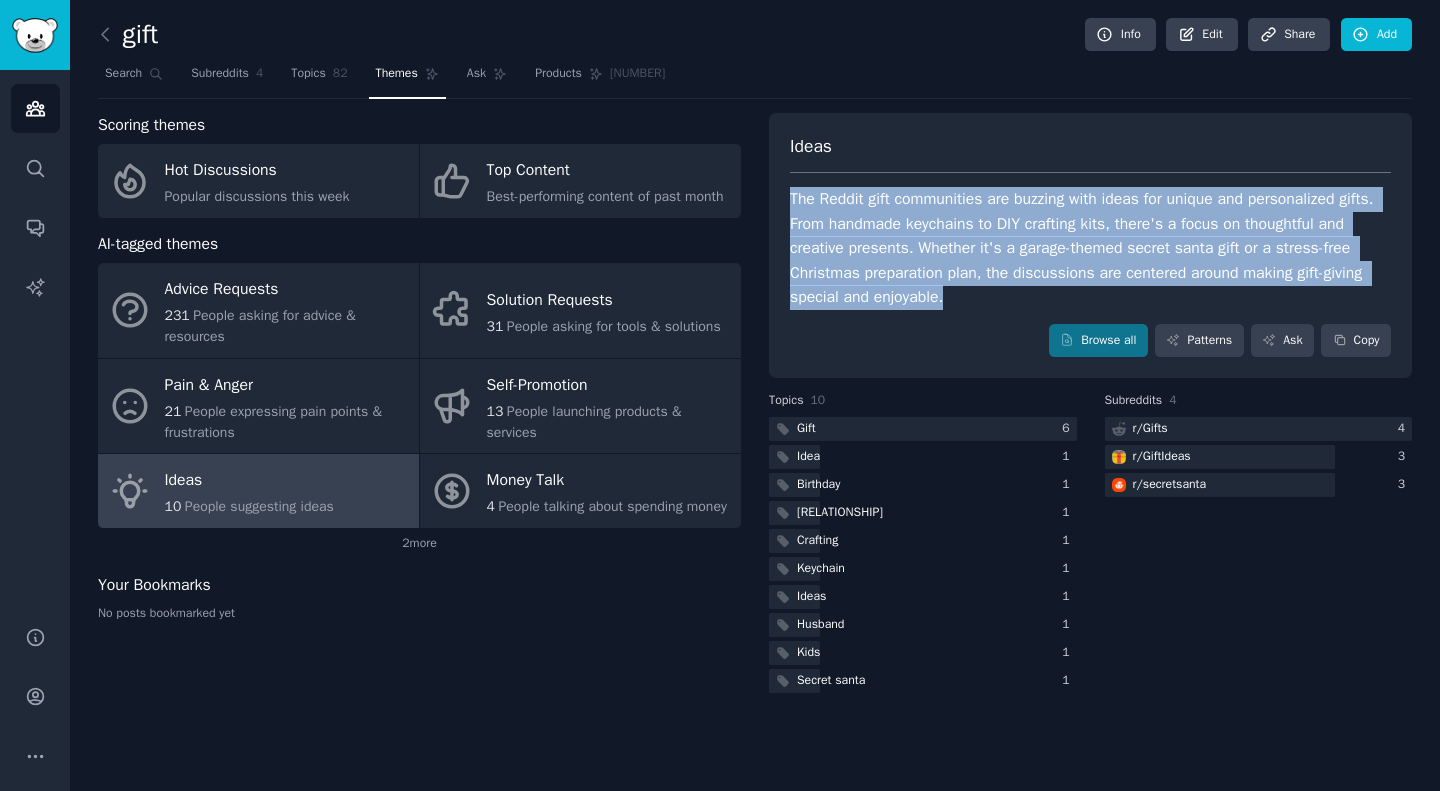 click on "Hot Discussions" at bounding box center [257, 171] 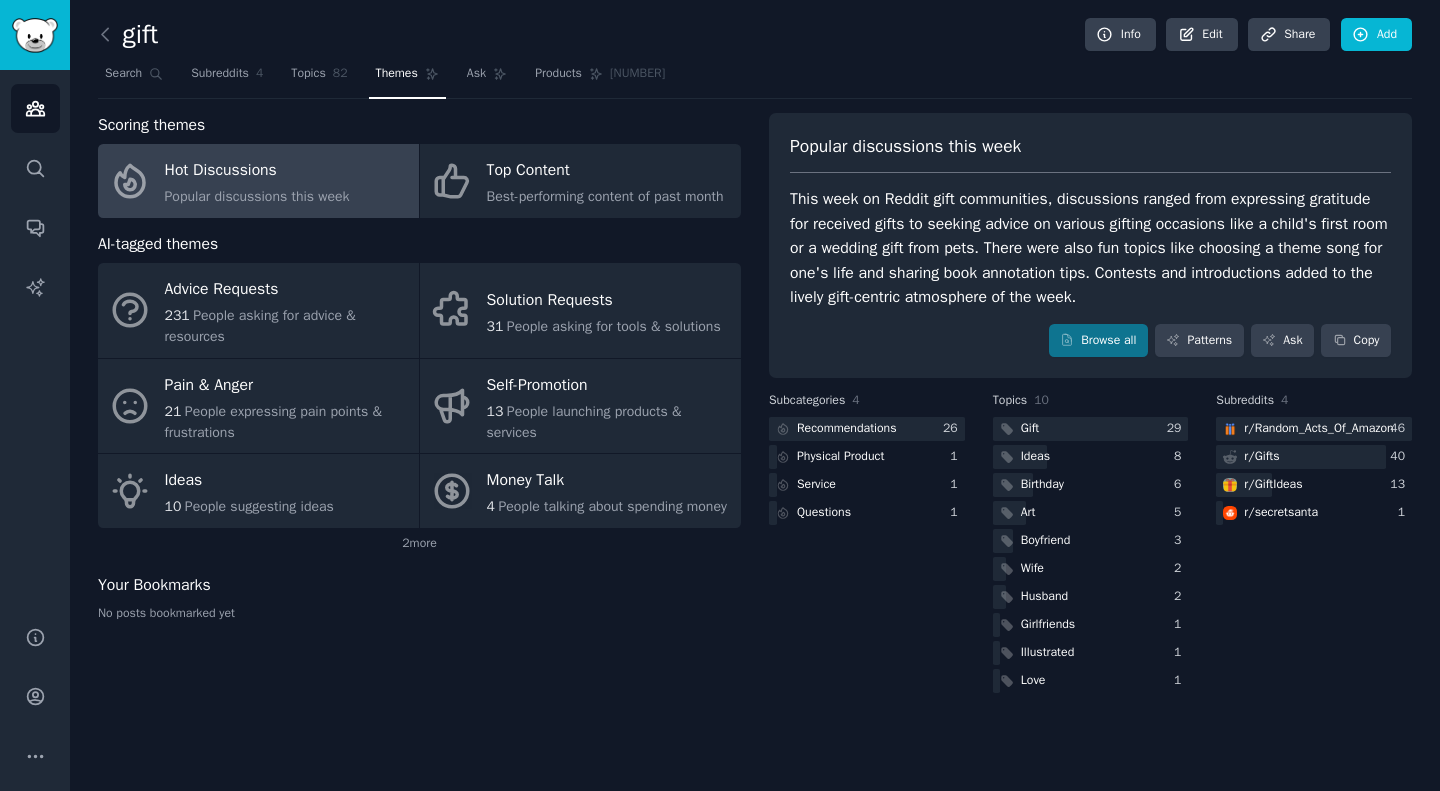 click on "This week on Reddit gift communities, discussions ranged from expressing gratitude for received gifts to seeking advice on various gifting occasions like a child's first room or a wedding gift from pets. There were also fun topics like choosing a theme song for one's life and sharing book annotation tips. Contests and introductions added to the lively gift-centric atmosphere of the week." at bounding box center [1090, 248] 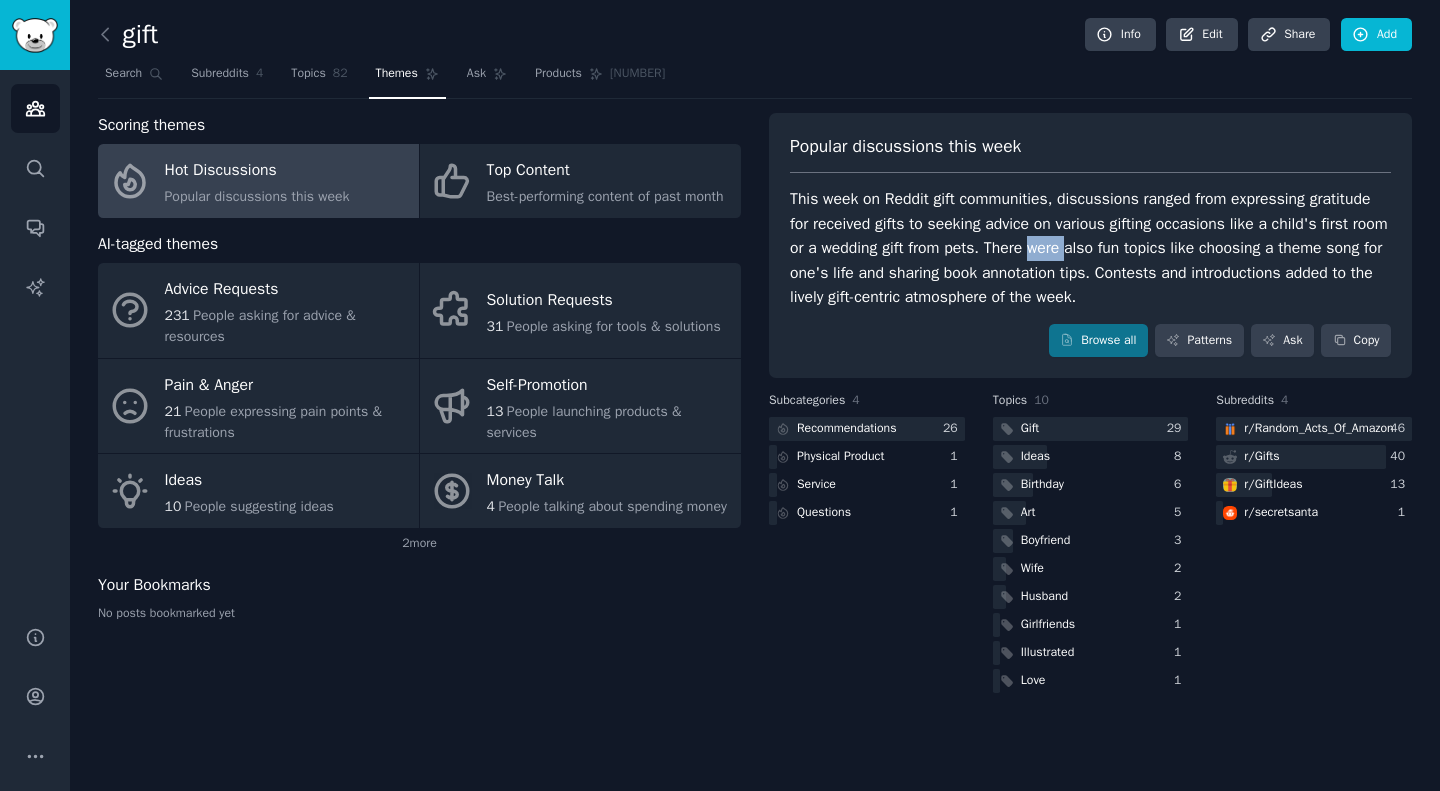 click on "This week on Reddit gift communities, discussions ranged from expressing gratitude for received gifts to seeking advice on various gifting occasions like a child's first room or a wedding gift from pets. There were also fun topics like choosing a theme song for one's life and sharing book annotation tips. Contests and introductions added to the lively gift-centric atmosphere of the week." at bounding box center (1090, 248) 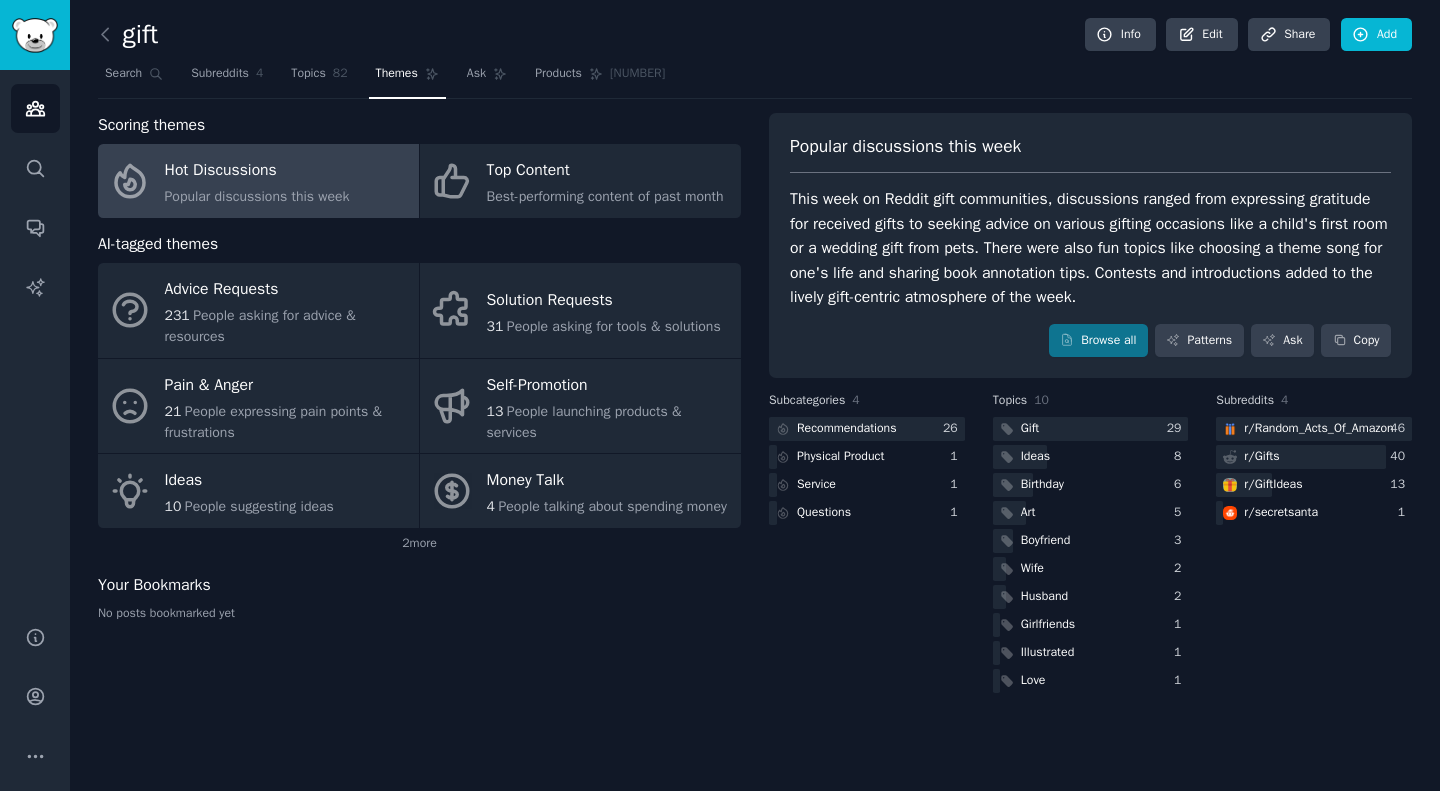 click on "This week on Reddit gift communities, discussions ranged from expressing gratitude for received gifts to seeking advice on various gifting occasions like a child's first room or a wedding gift from pets. There were also fun topics like choosing a theme song for one's life and sharing book annotation tips. Contests and introductions added to the lively gift-centric atmosphere of the week." at bounding box center [1090, 248] 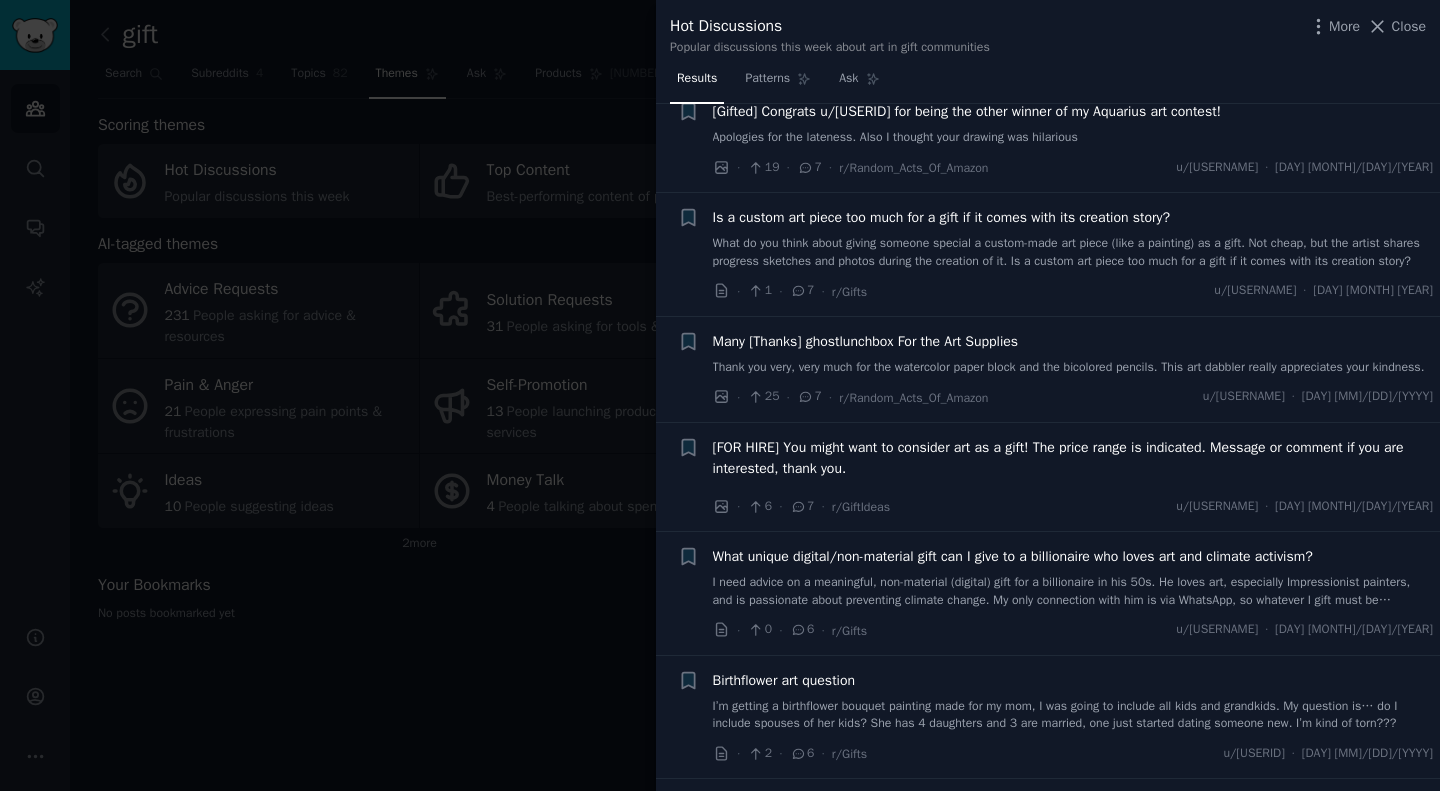 scroll, scrollTop: 2776, scrollLeft: 0, axis: vertical 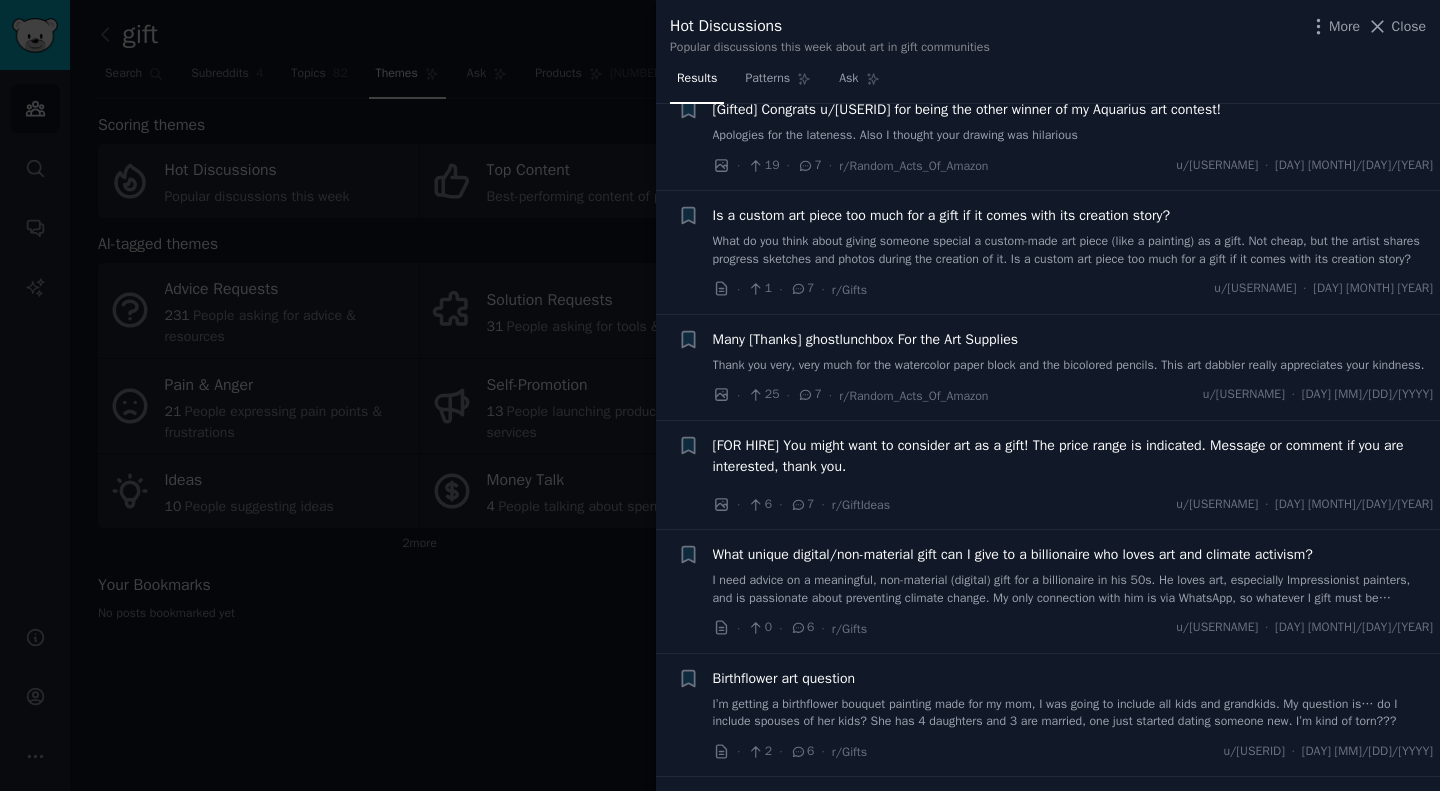 click on "What do you think about giving someone special a custom-made art piece (like a painting) as a gift. Not cheap, but the artist shares progress sketches and photos during the creation of it.
Is a custom art piece too much for a gift if it comes with its creation story?" at bounding box center [1073, 250] 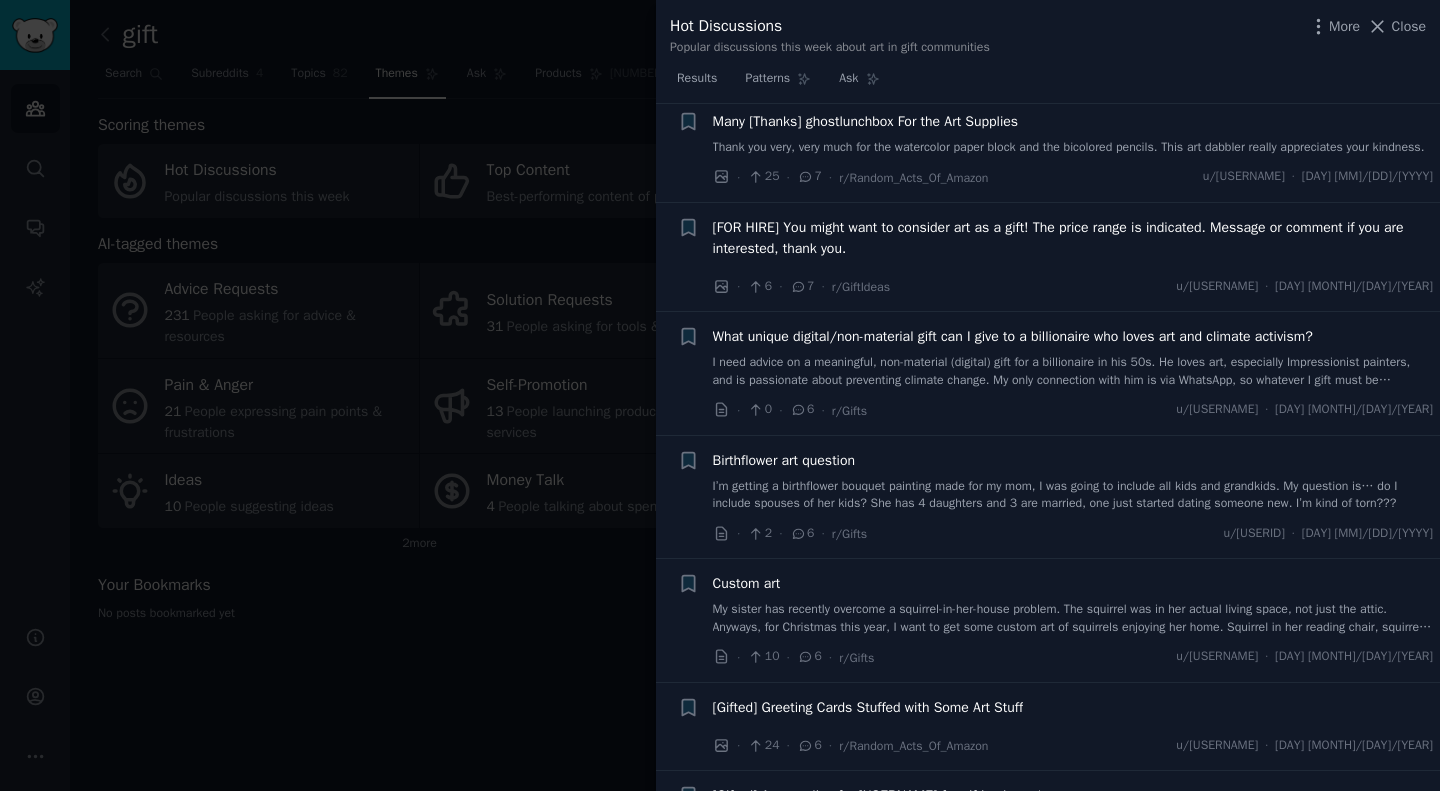scroll, scrollTop: 3295, scrollLeft: 0, axis: vertical 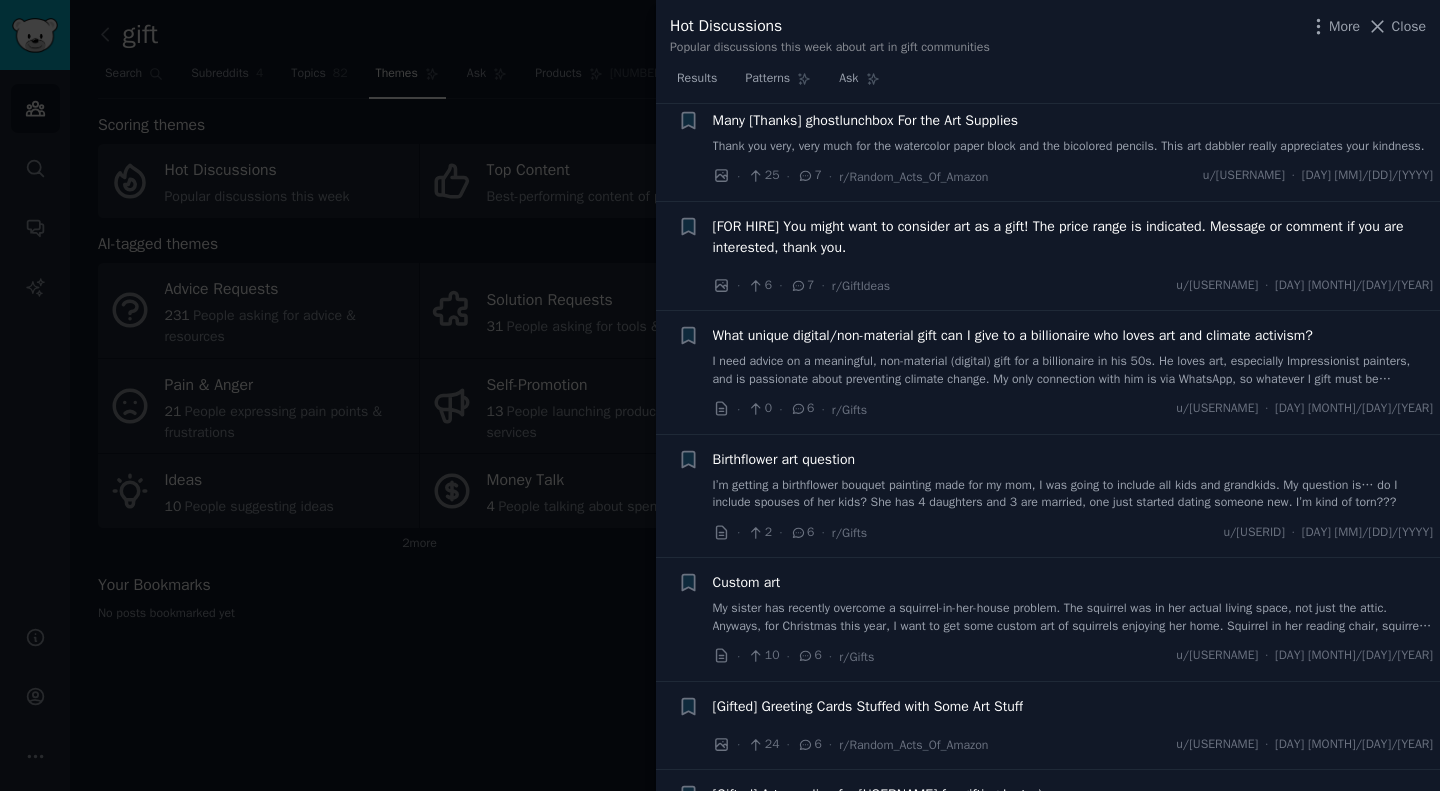 click on "[FOR HIRE] You might want to consider art as a gift! The price range is indicated. Message or comment if you are interested, thank you." at bounding box center [1073, 237] 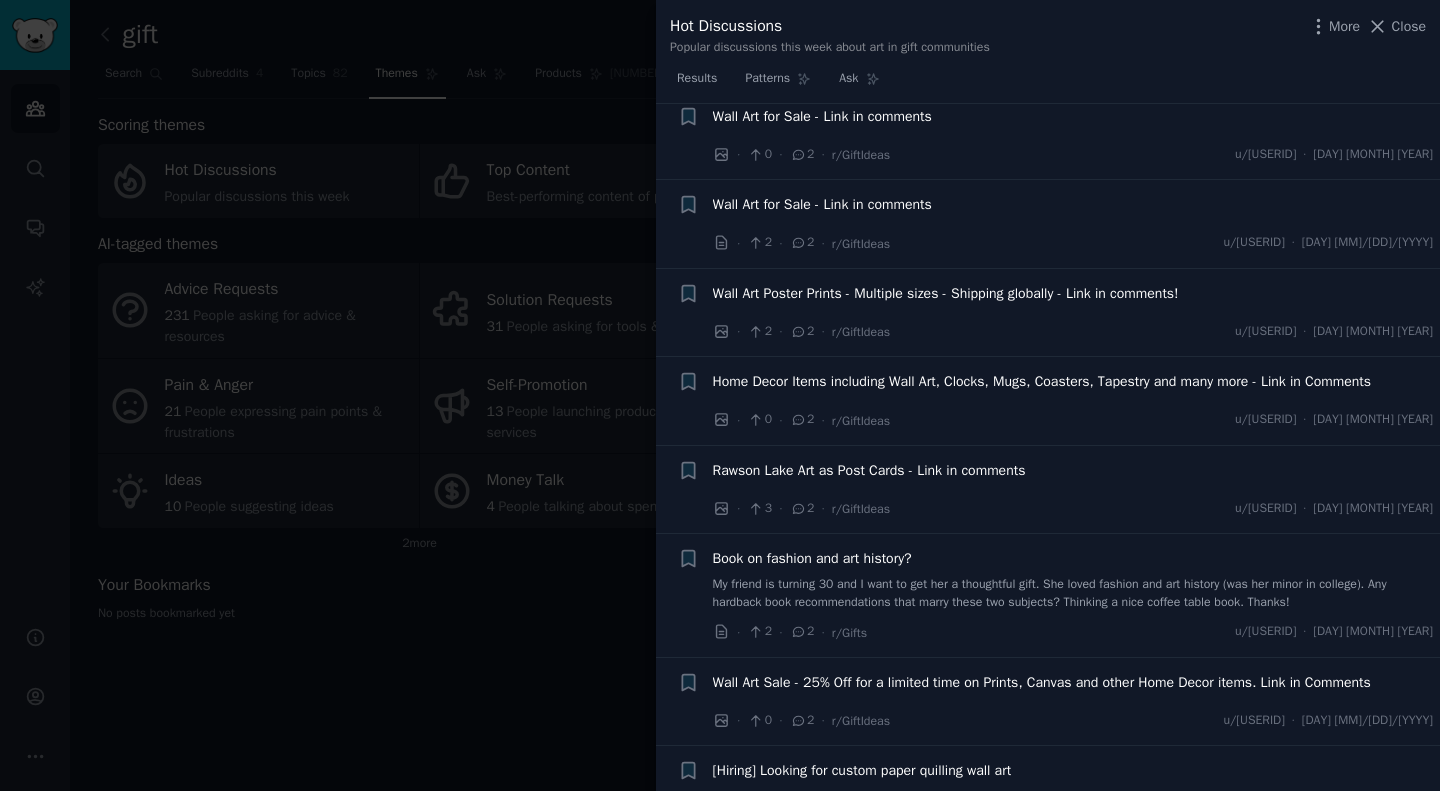 scroll, scrollTop: 5890, scrollLeft: 0, axis: vertical 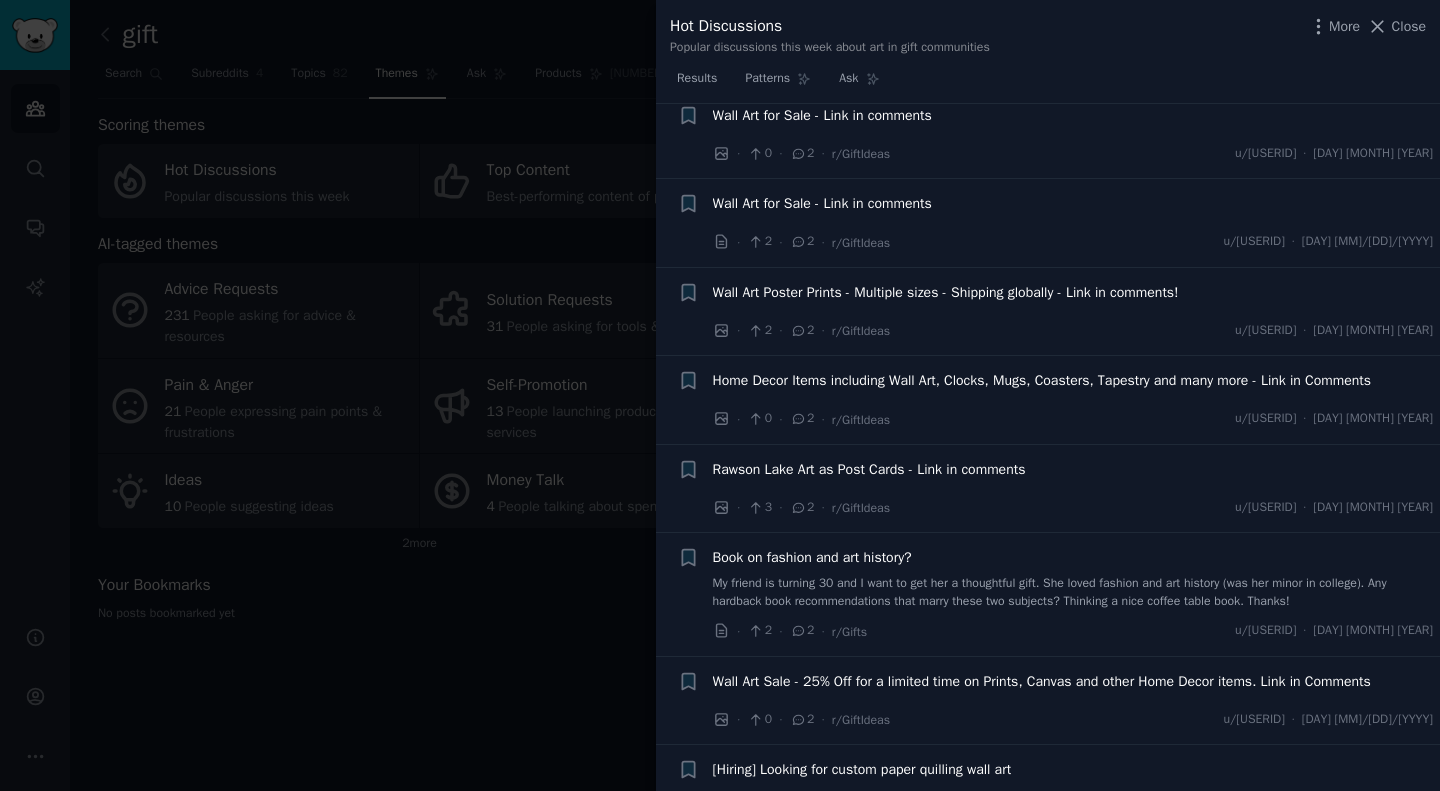 click on "Wall Art Poster Prints - Multiple sizes - Shipping globally - Link in comments!" at bounding box center [946, 292] 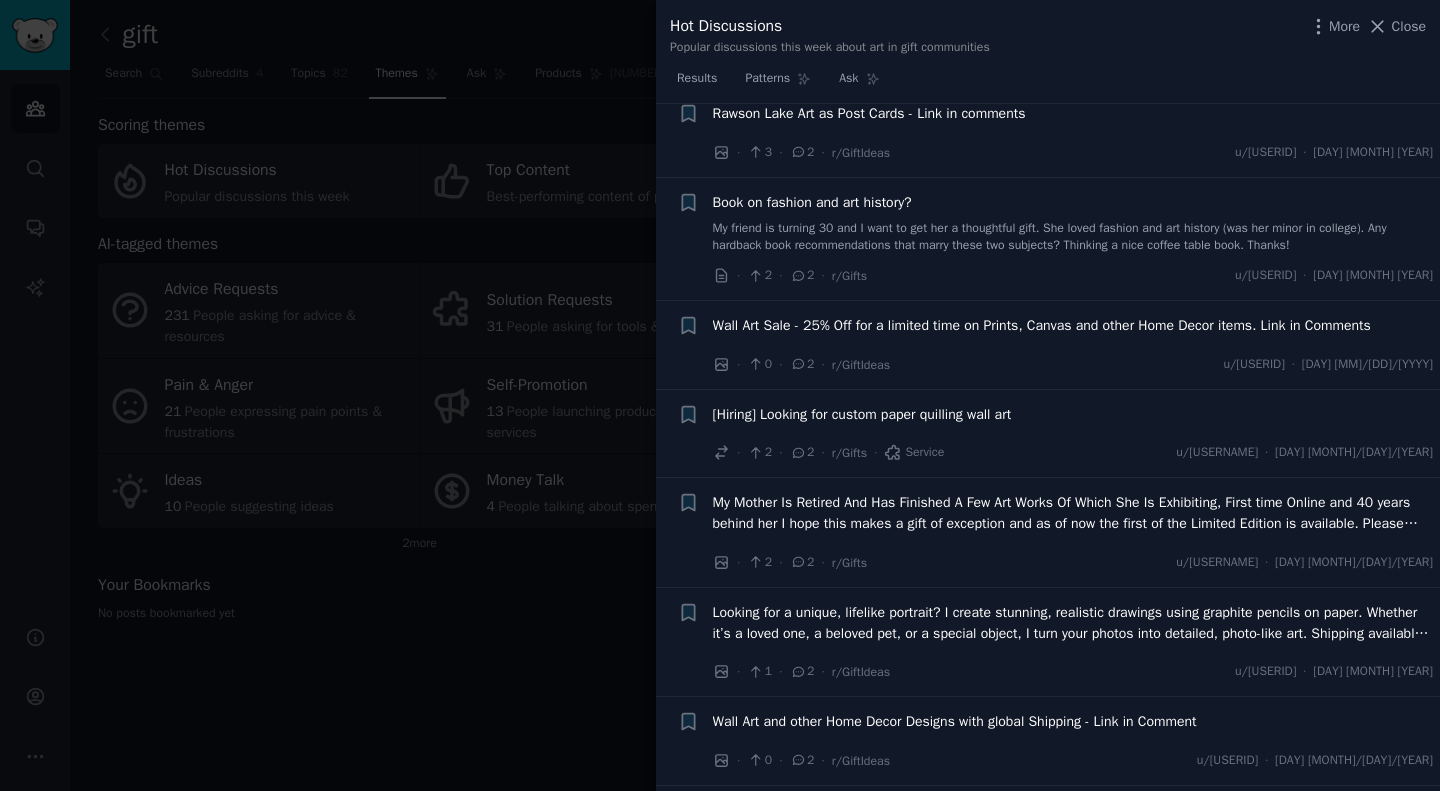 scroll, scrollTop: 6315, scrollLeft: 0, axis: vertical 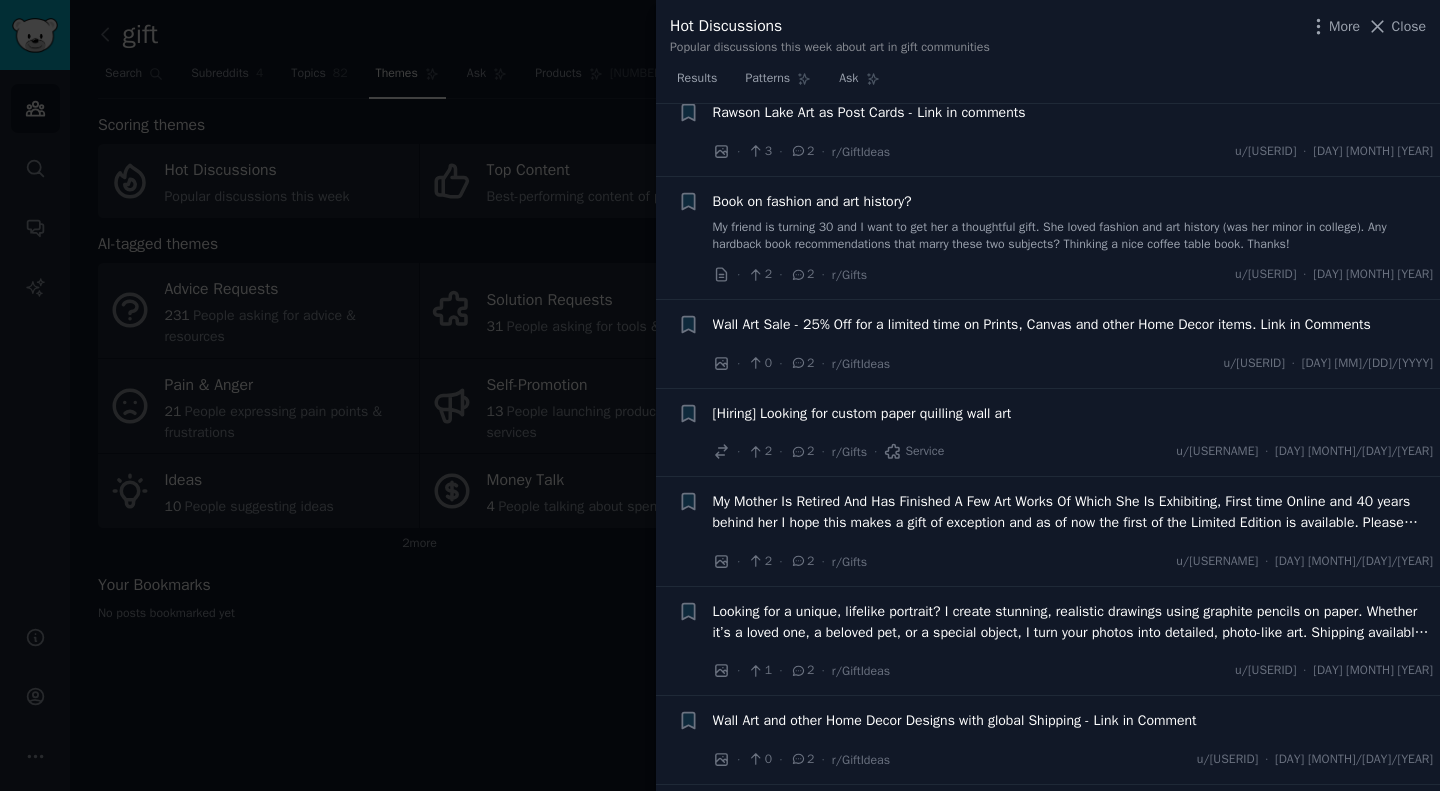 click on "My friend is turning 30 and I want to get her a thoughtful gift. She loved fashion and art history (was her minor in college).
Any hardback book recommendations that marry these two subjects? Thinking a nice coffee table book.
Thanks!" at bounding box center [1073, 236] 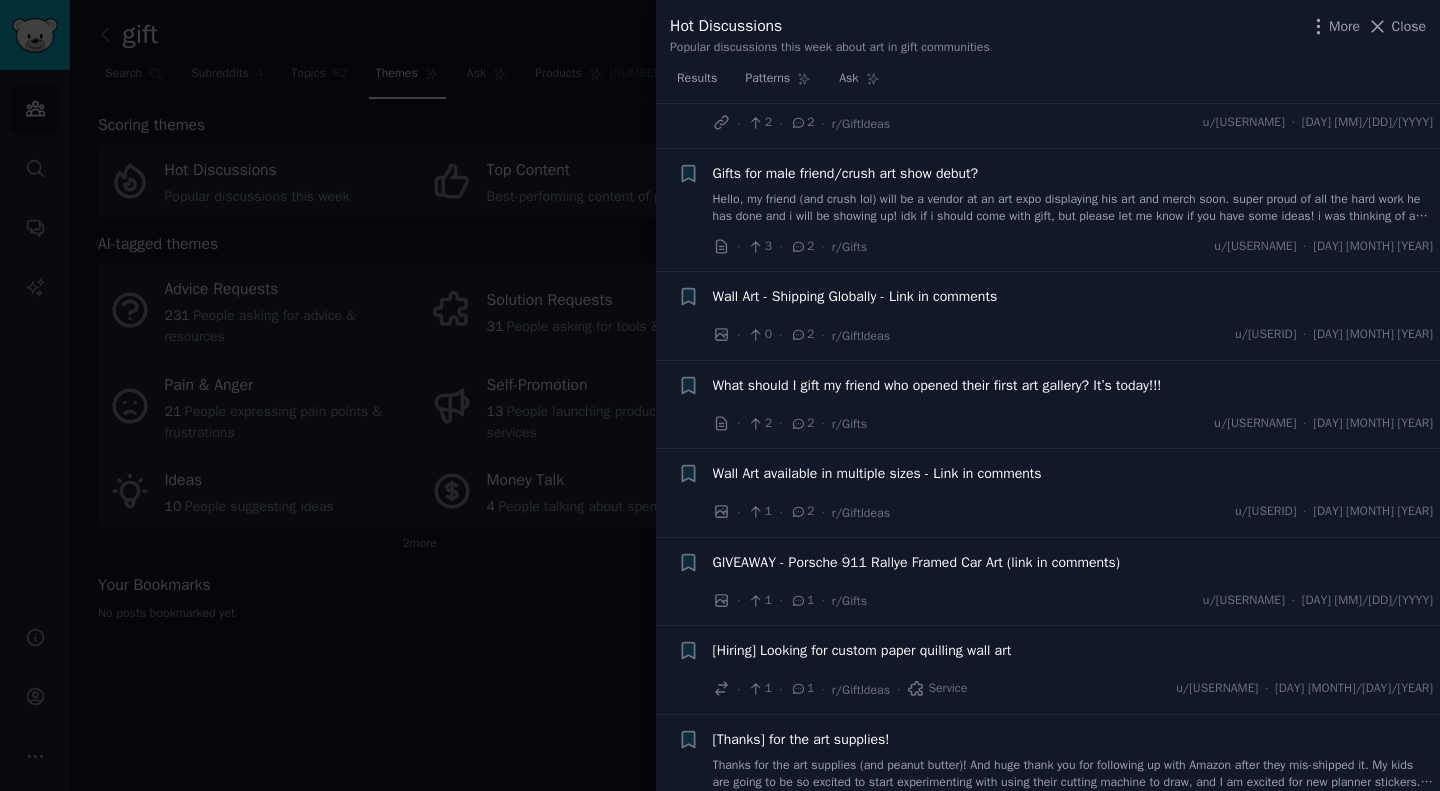 scroll, scrollTop: 6923, scrollLeft: 0, axis: vertical 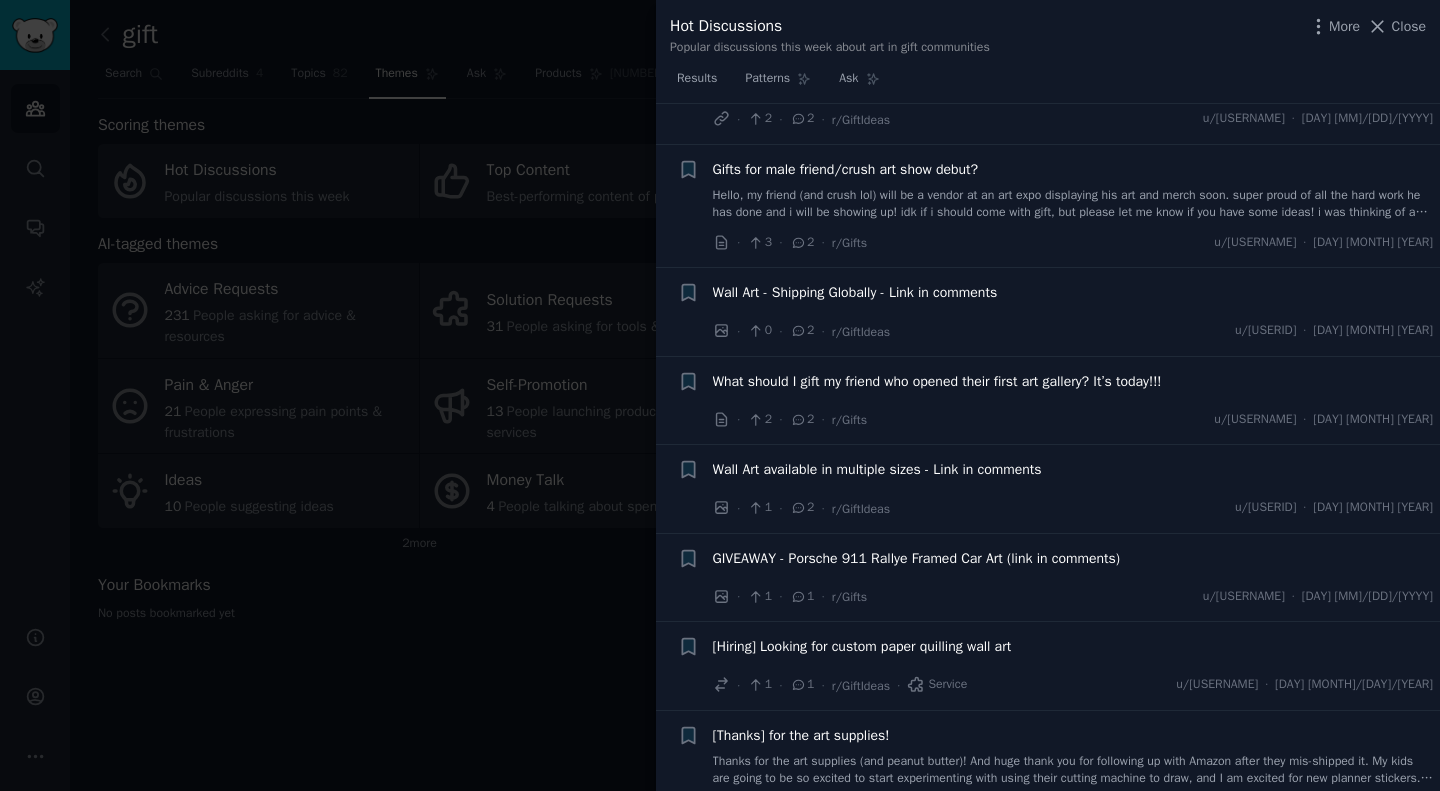 click on "What should I gift my friend who opened their first art gallery? It’s today!!!" at bounding box center (937, 381) 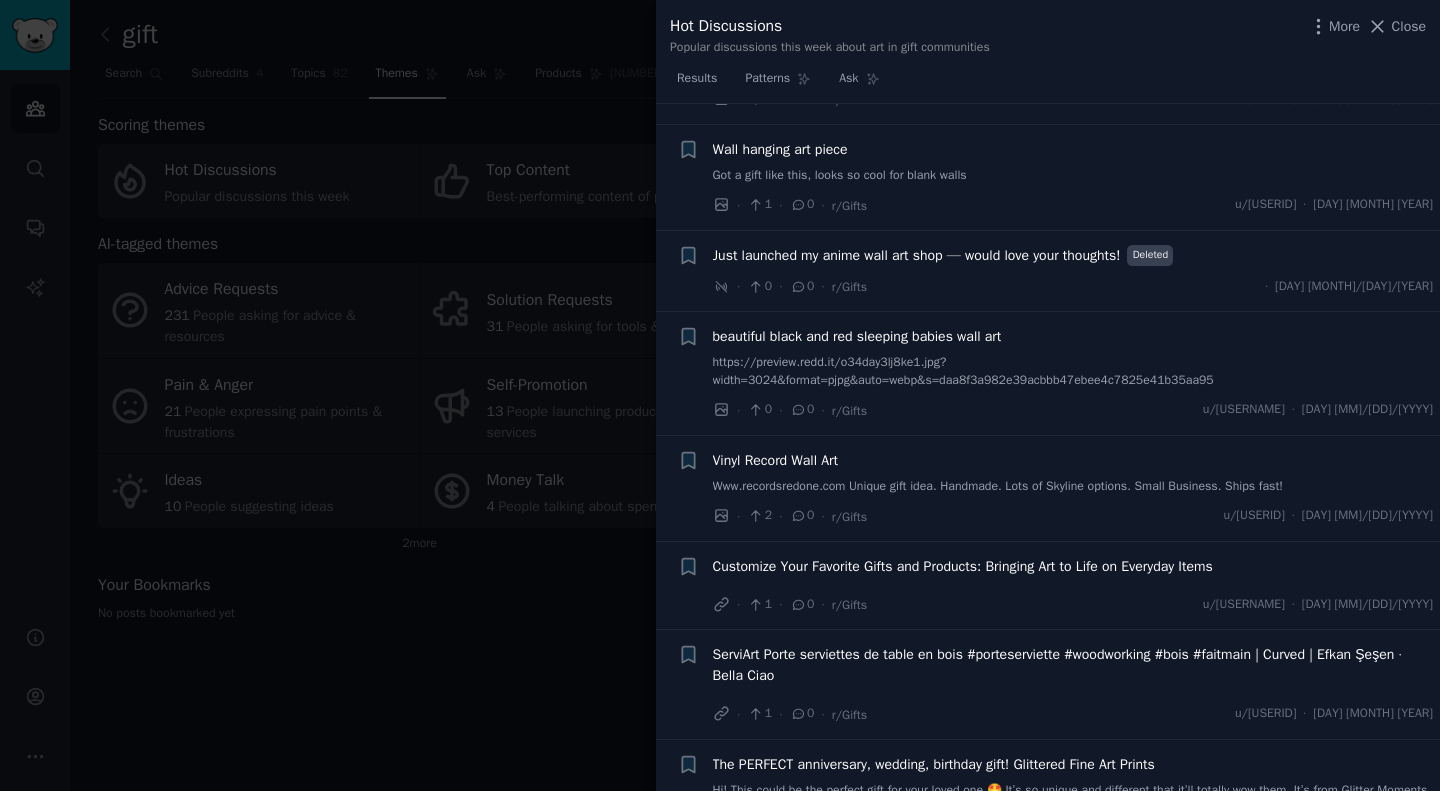 scroll, scrollTop: 8830, scrollLeft: 0, axis: vertical 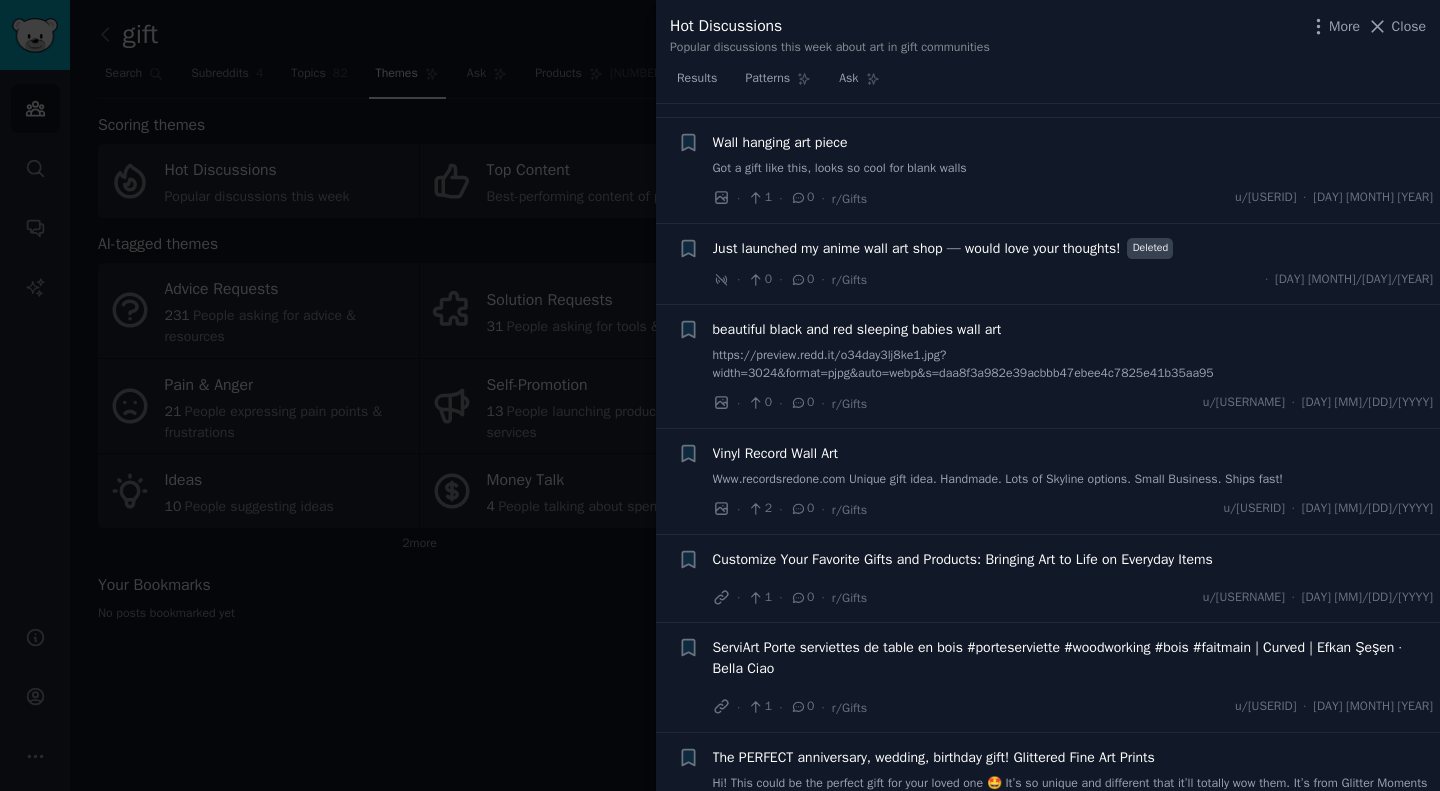 click at bounding box center (720, 395) 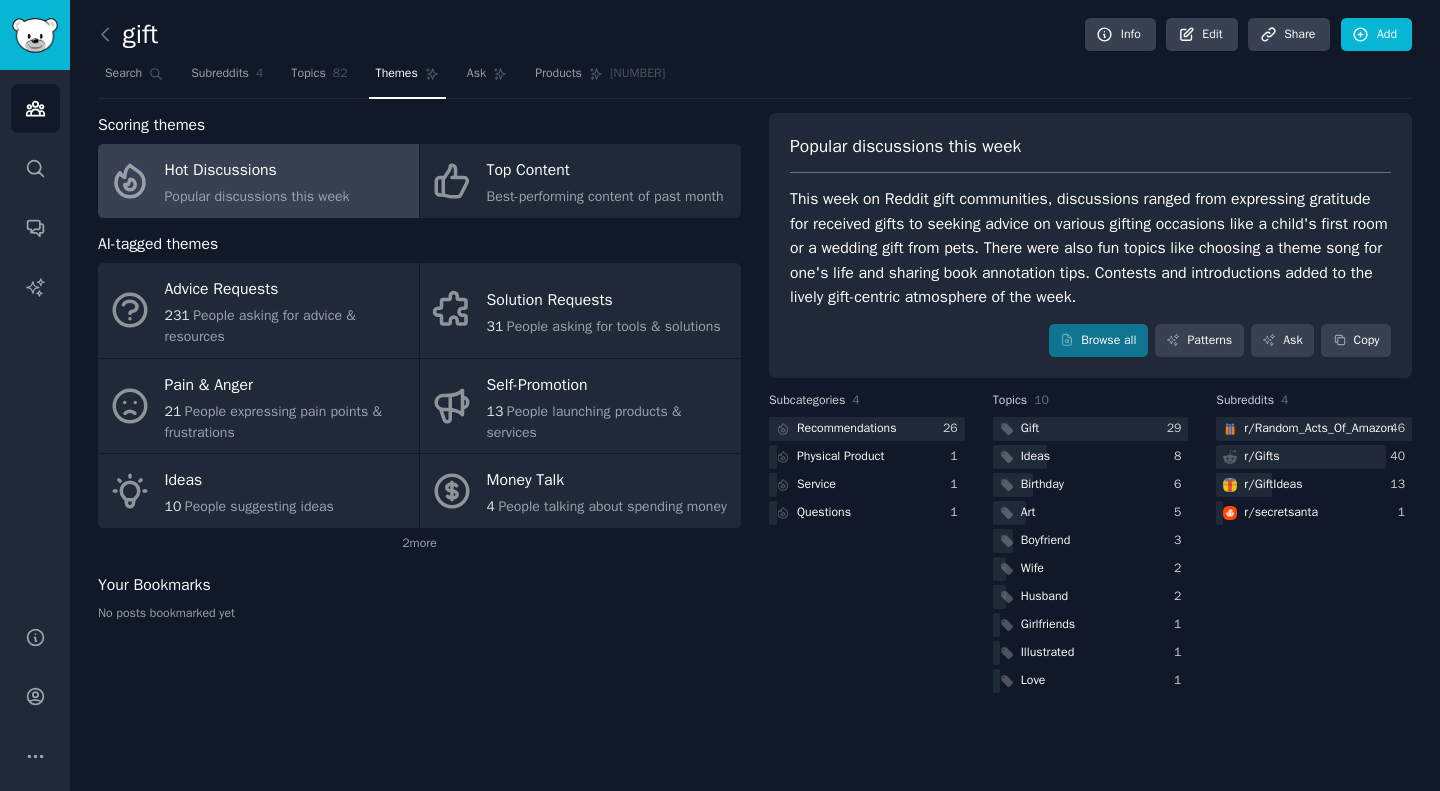 click on "Pain & Anger" at bounding box center (287, 385) 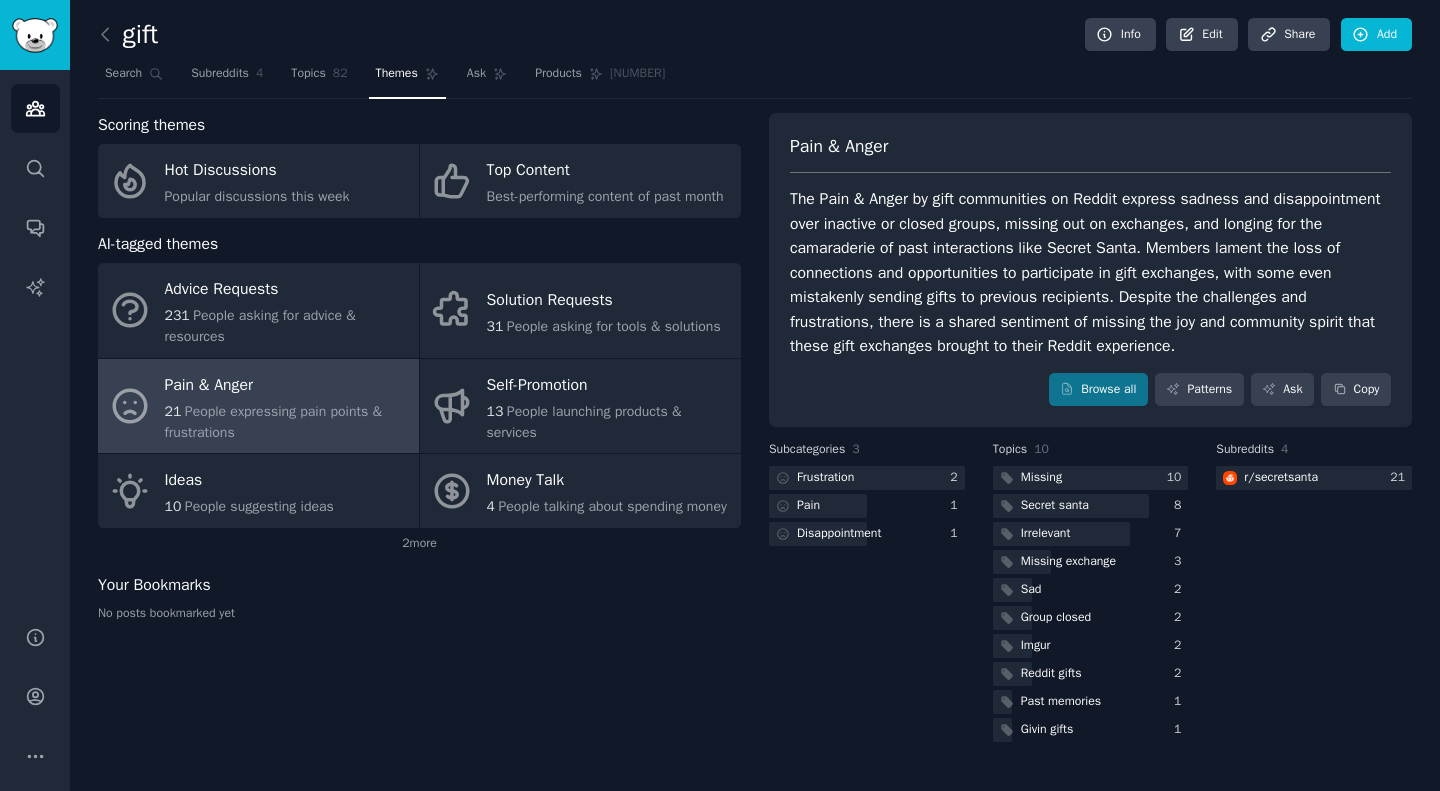 click on "Ideas" at bounding box center [249, 481] 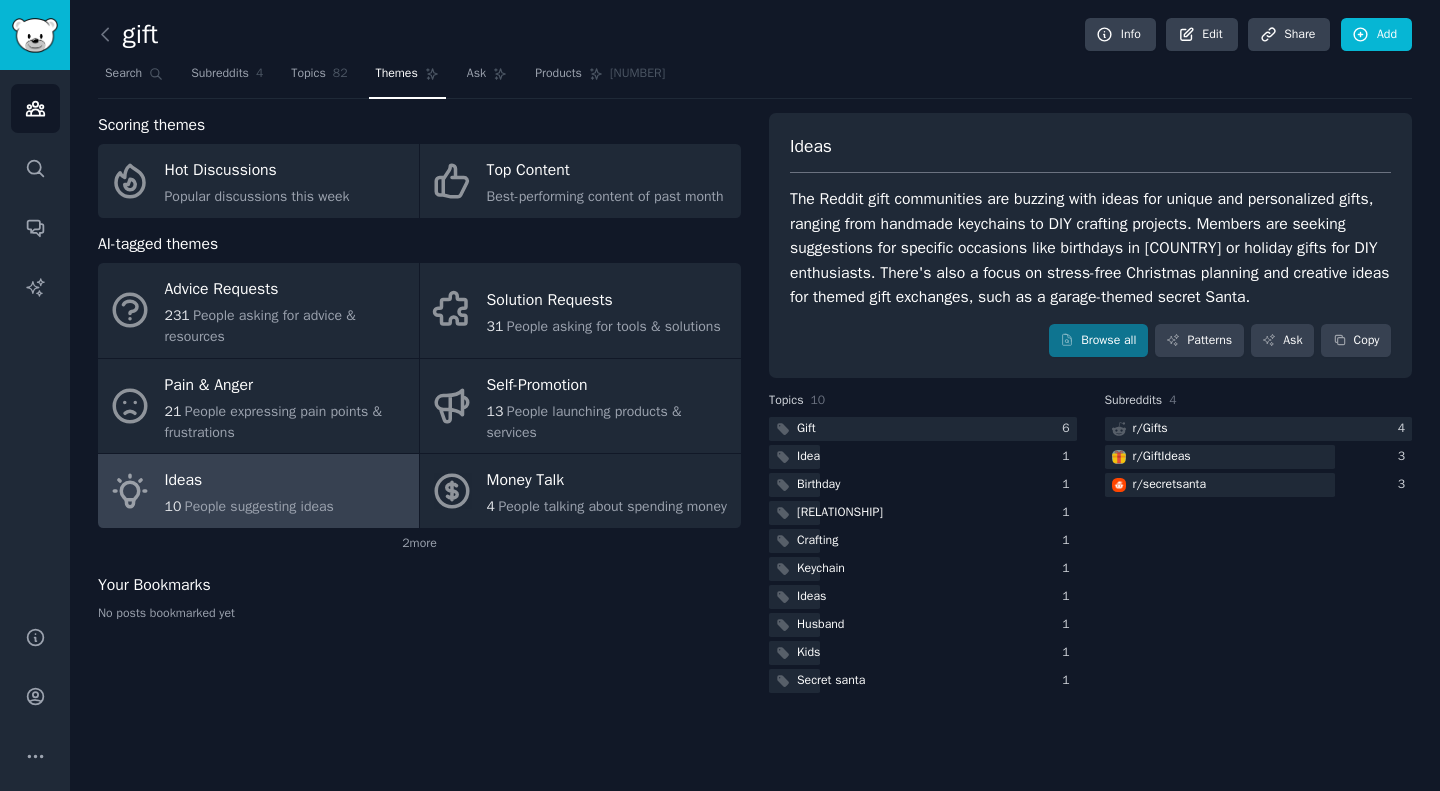 click 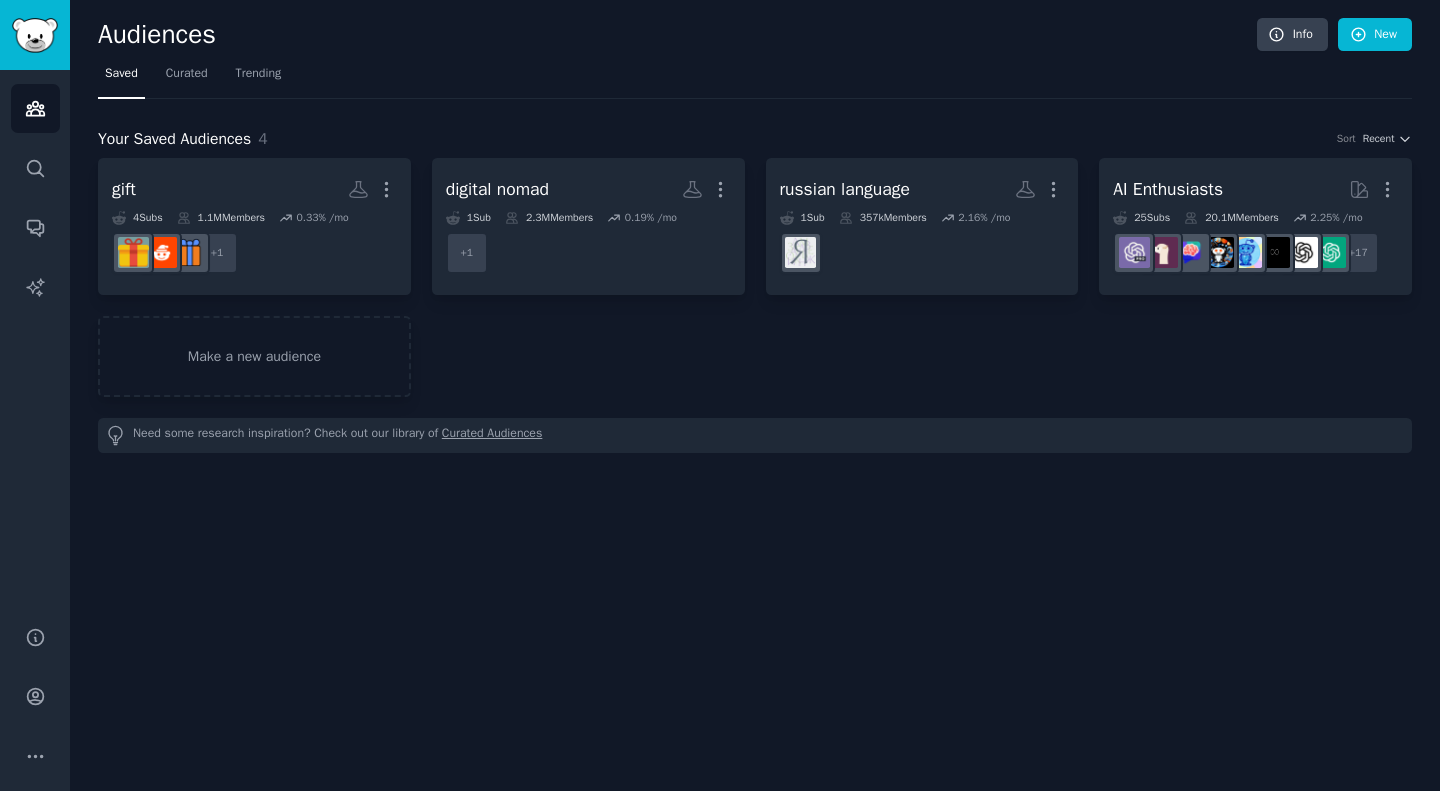 click 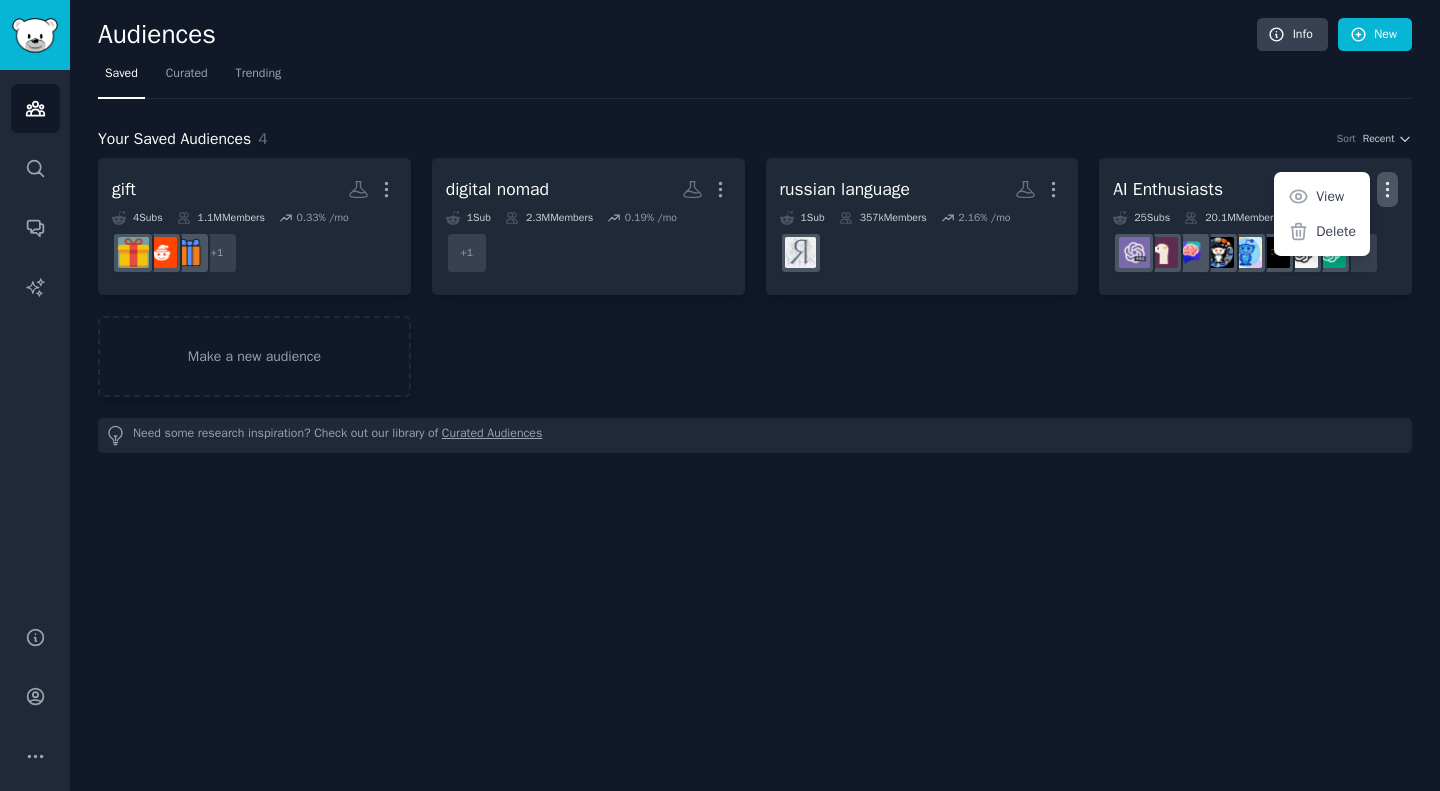 click on "Delete" at bounding box center [1336, 231] 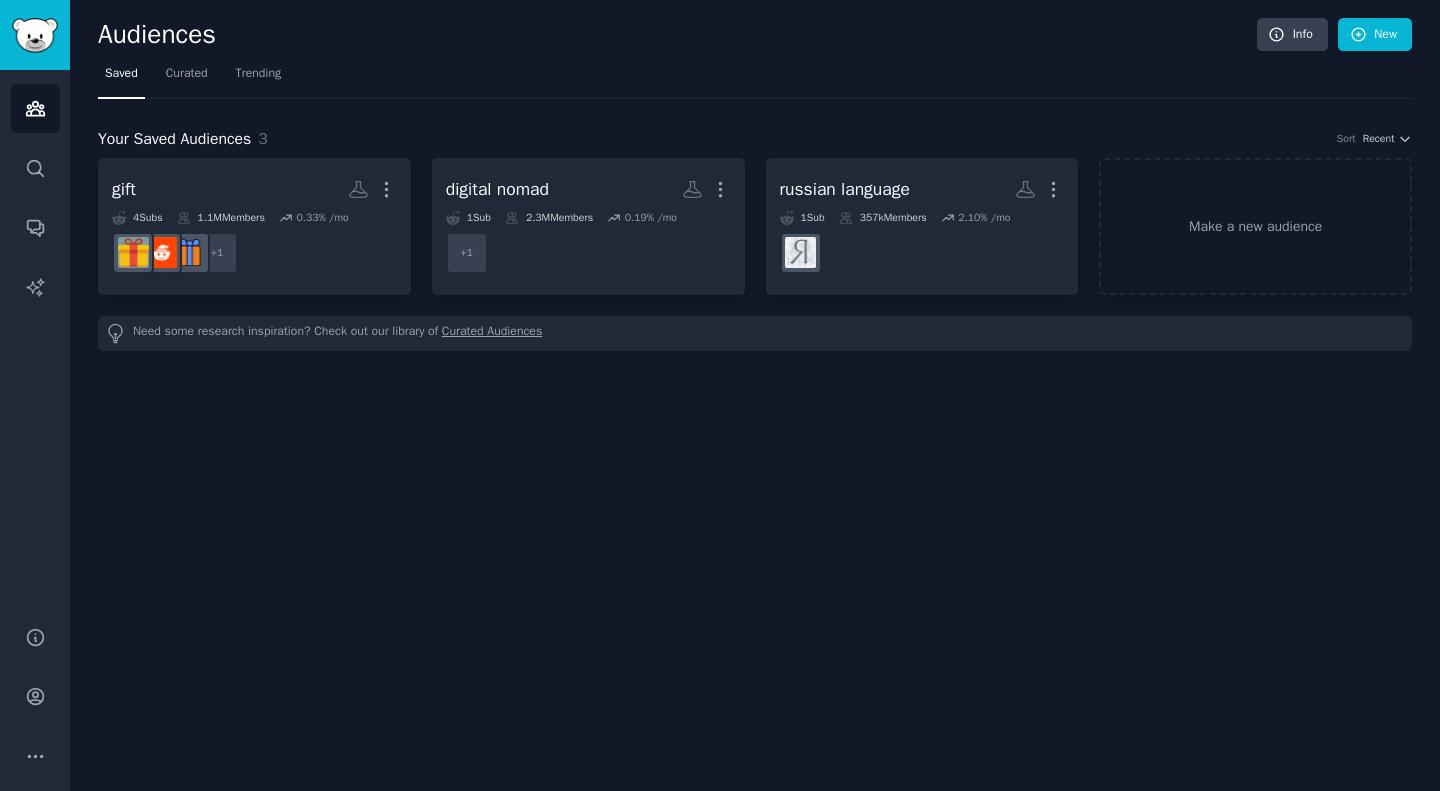 click on "Need some research inspiration? Check out our library of  Curated Audiences" at bounding box center [755, 333] 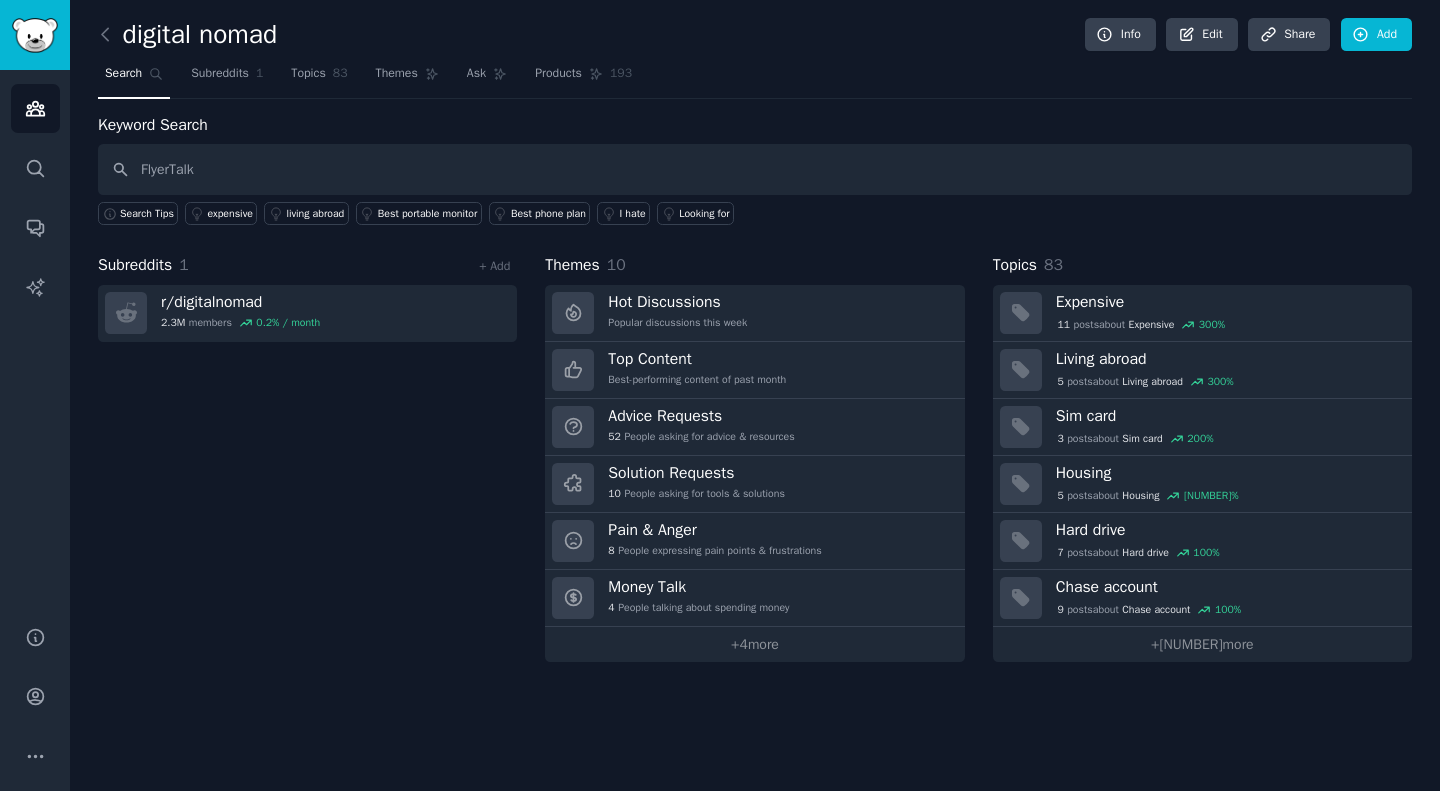 type on "FlyerTalk" 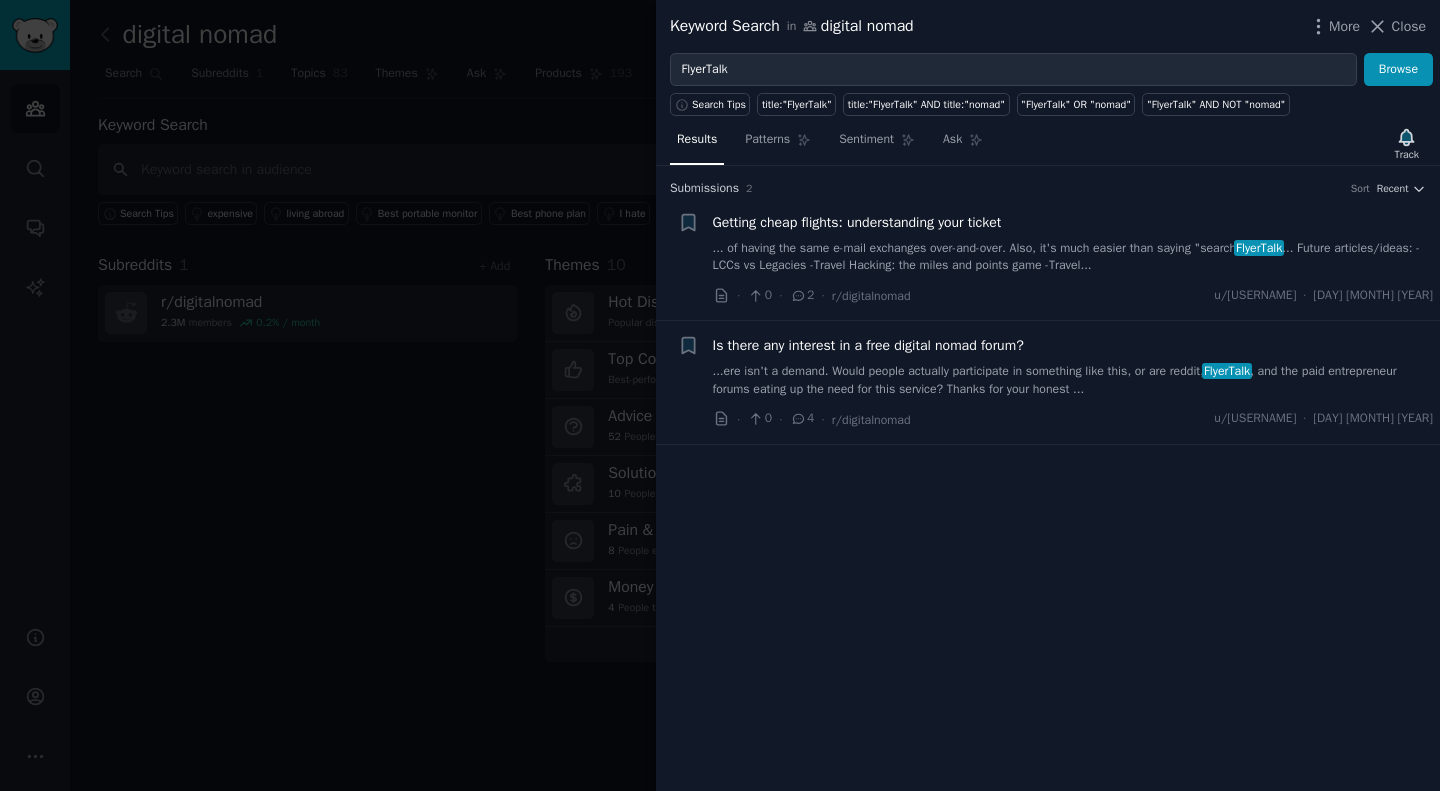 click at bounding box center (720, 395) 